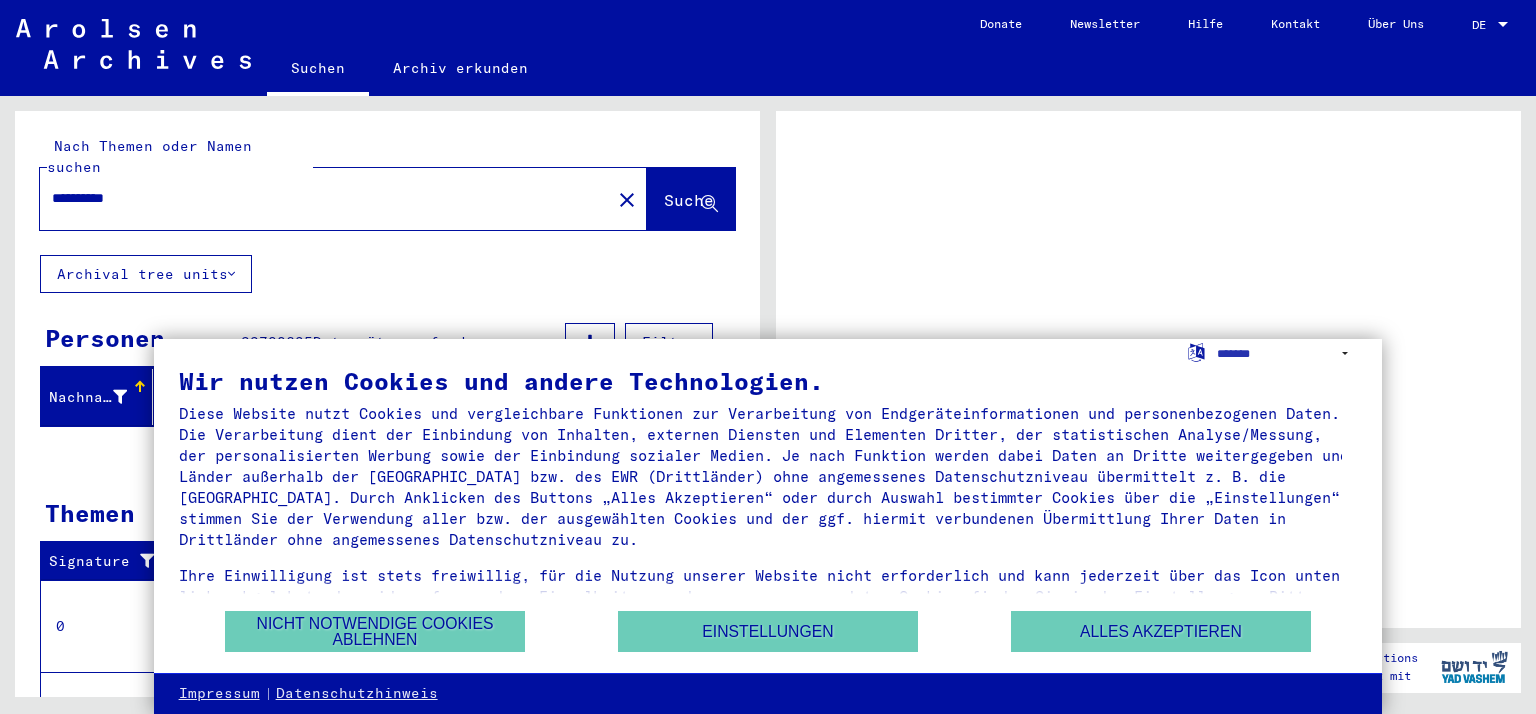 scroll, scrollTop: 0, scrollLeft: 0, axis: both 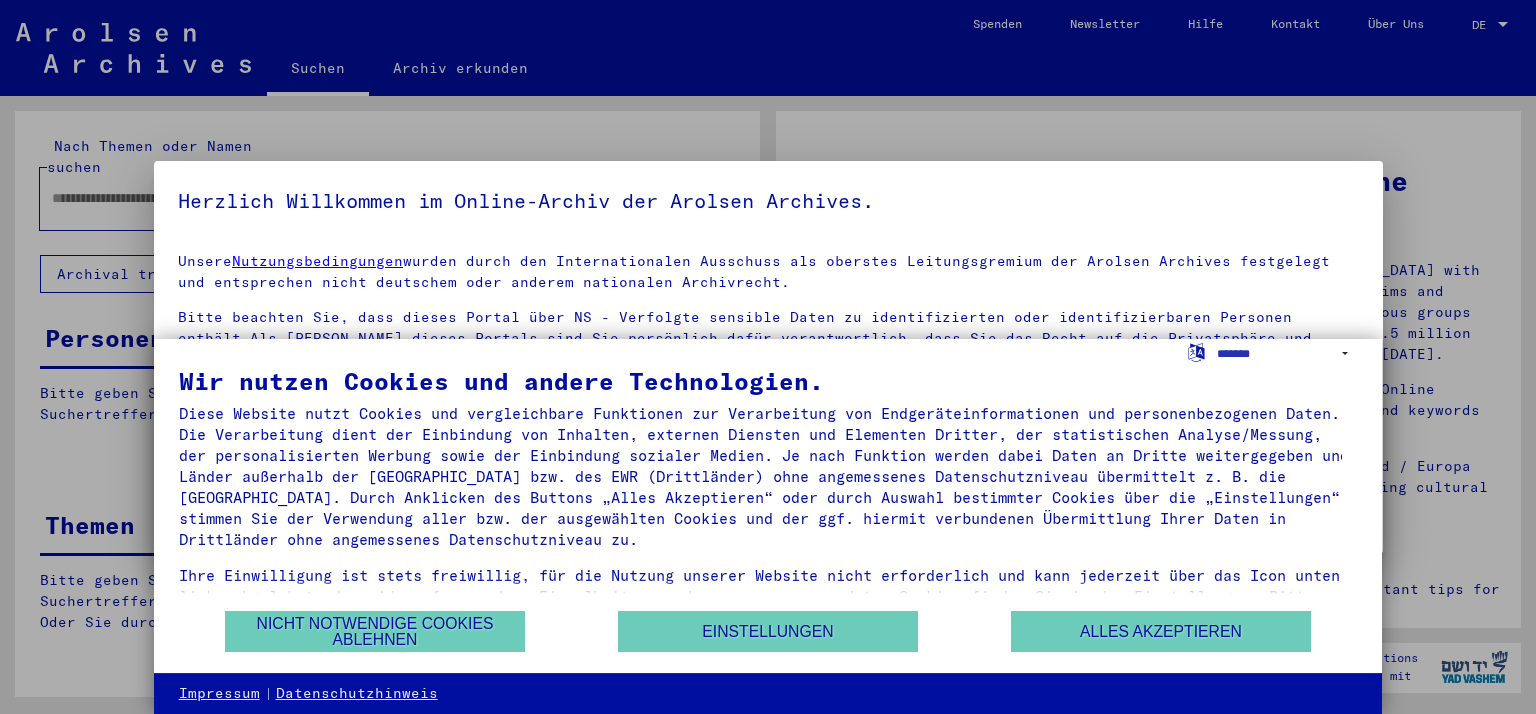 type on "**********" 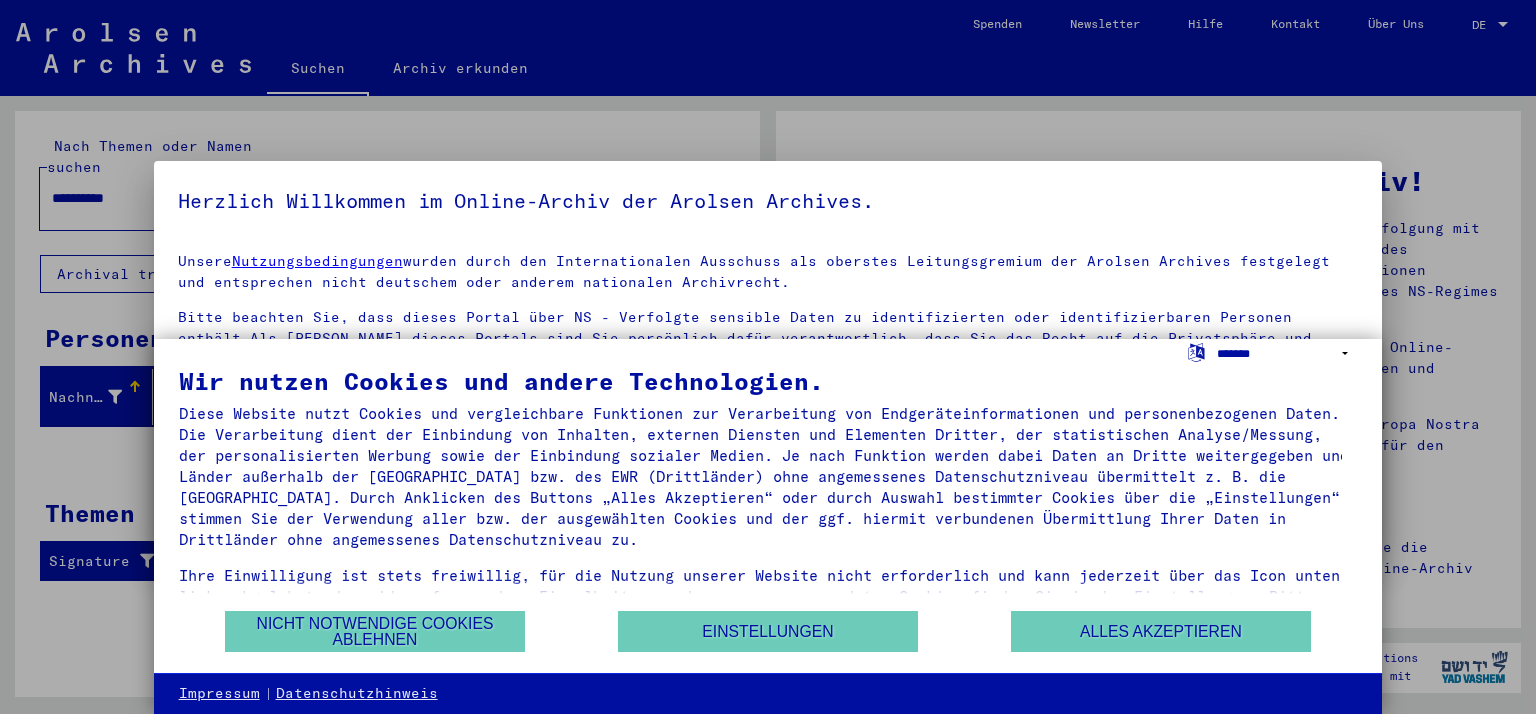 click on "**********" at bounding box center [1287, 353] 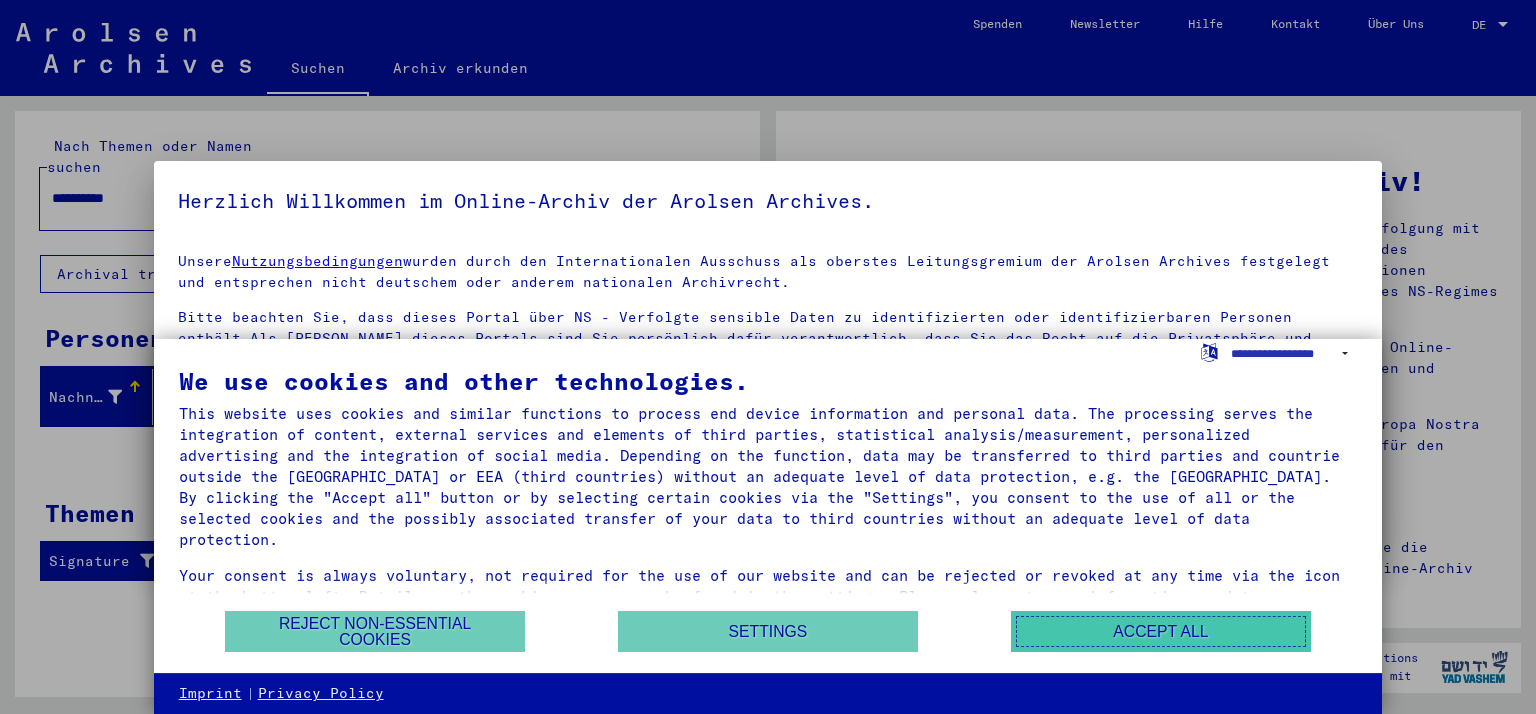 click on "Accept all" at bounding box center (1161, 631) 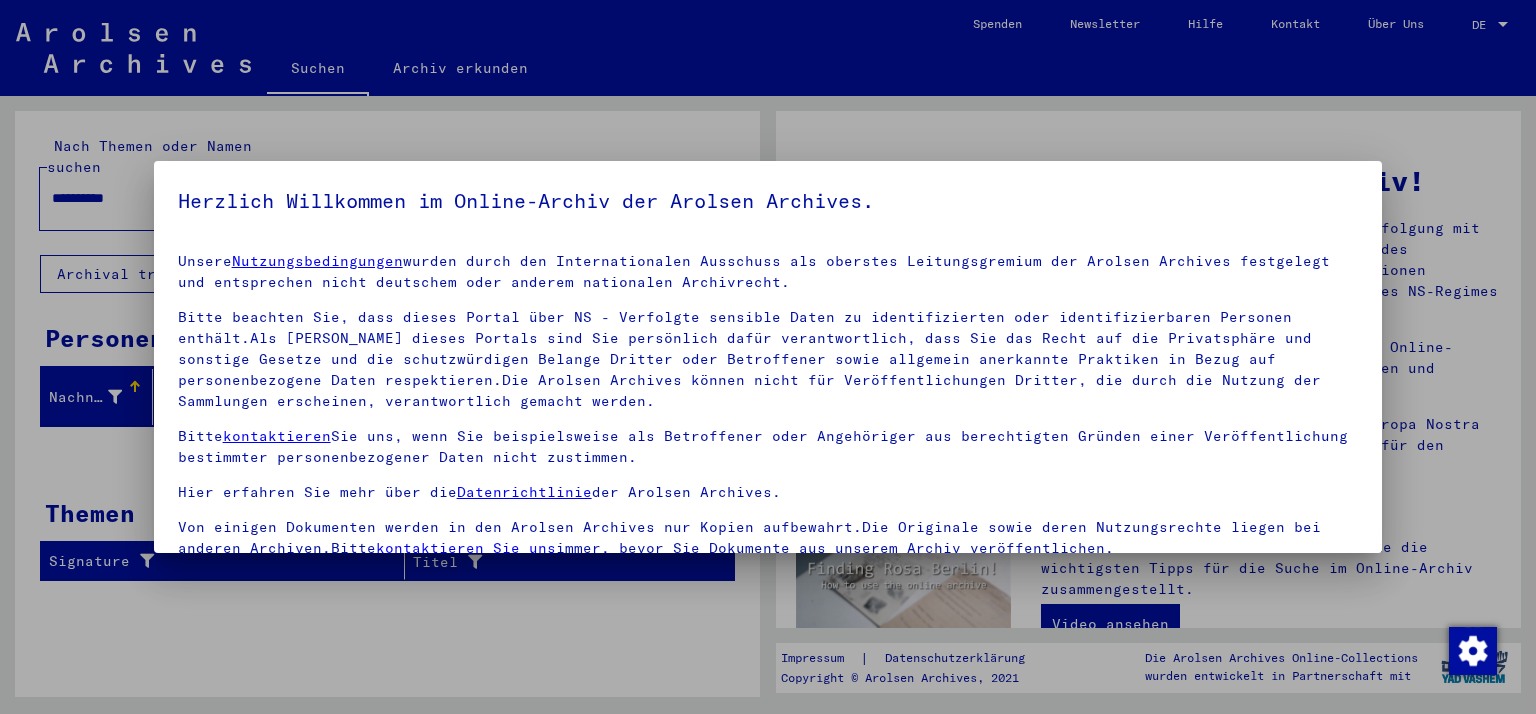 scroll, scrollTop: 15, scrollLeft: 0, axis: vertical 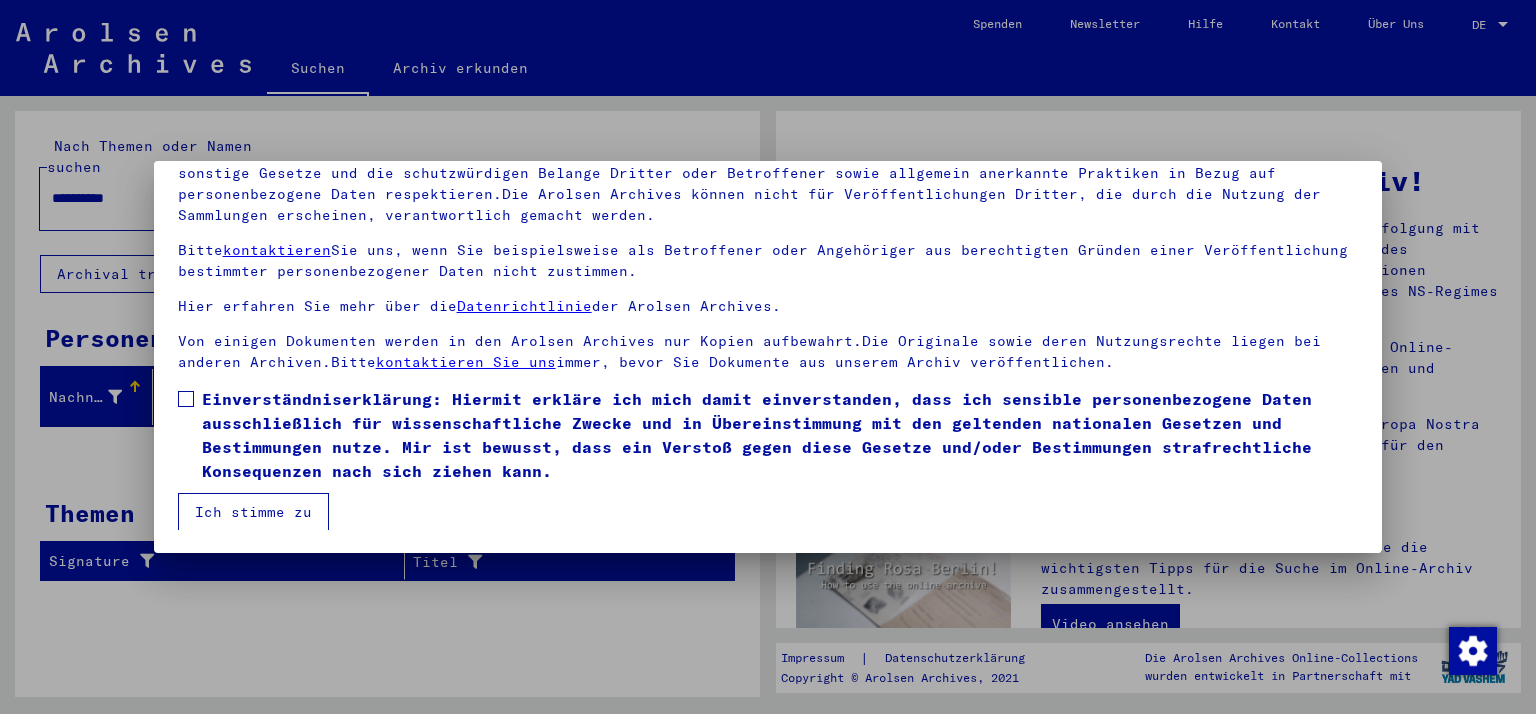 click at bounding box center [186, 399] 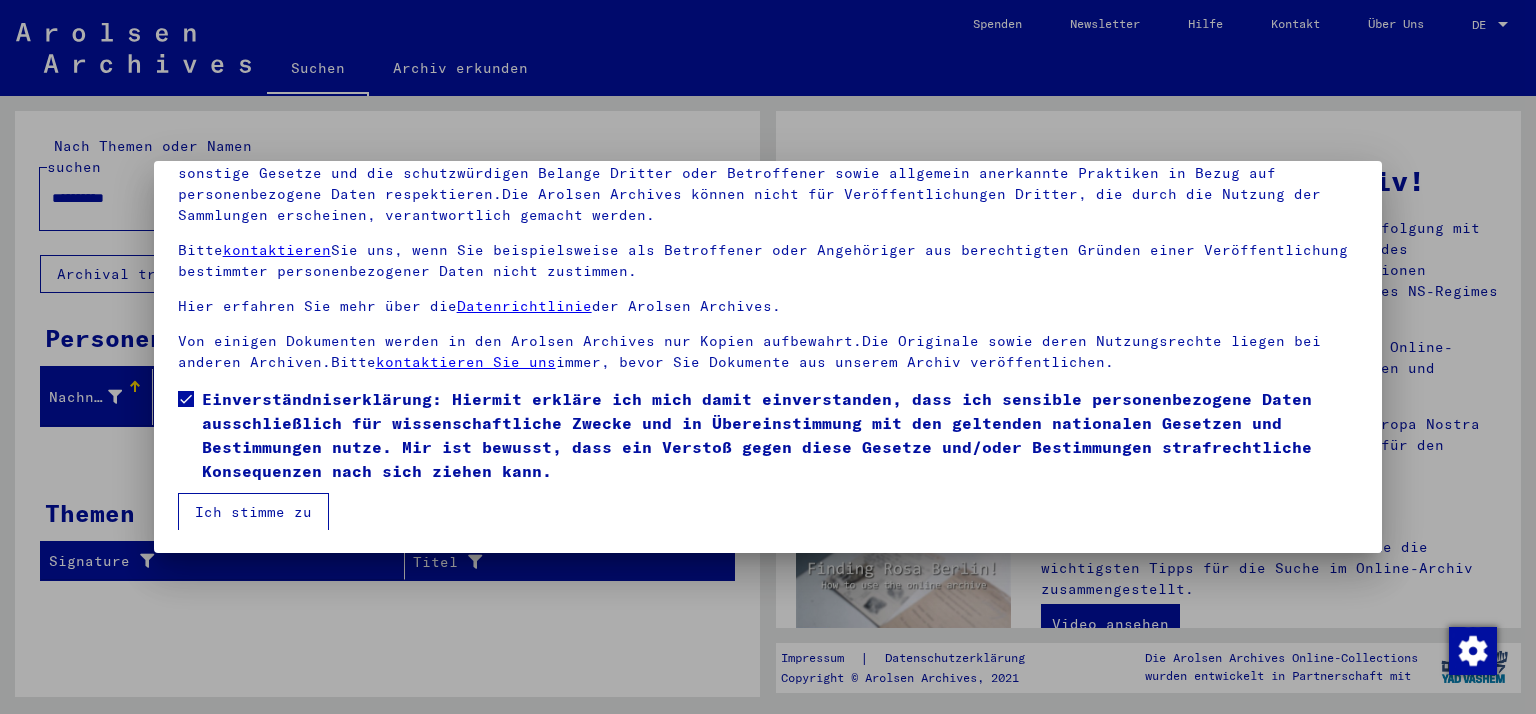 click on "Ich stimme zu" at bounding box center [253, 512] 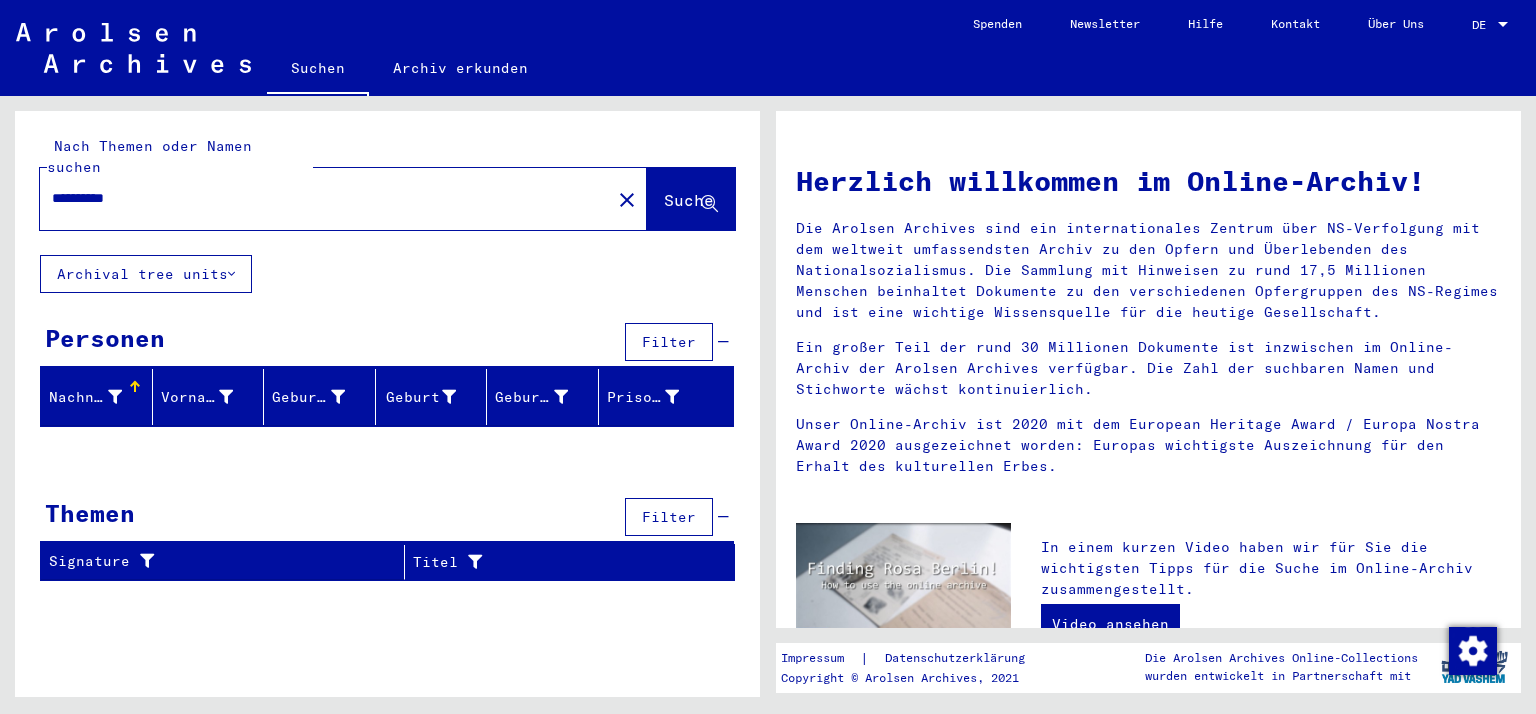click on "**********" at bounding box center (319, 198) 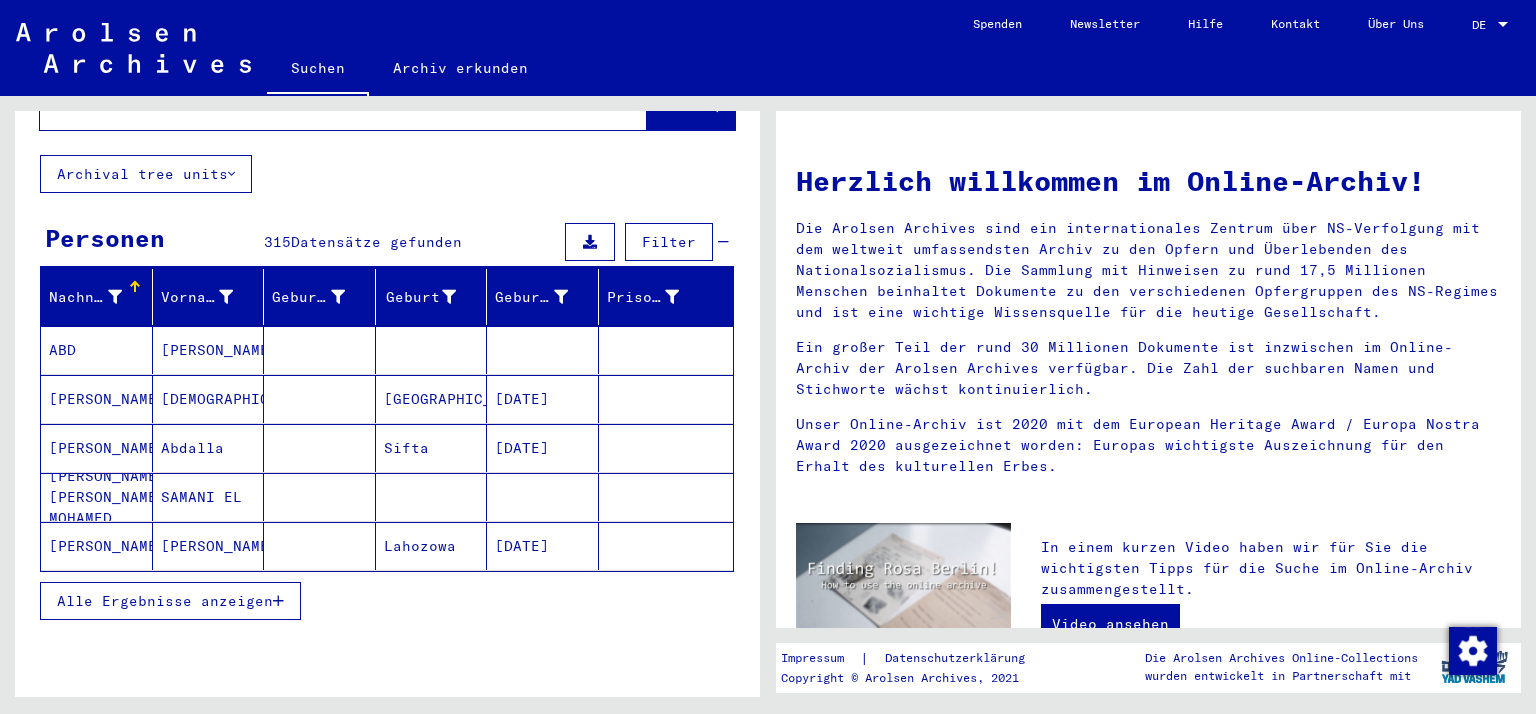 scroll, scrollTop: 0, scrollLeft: 0, axis: both 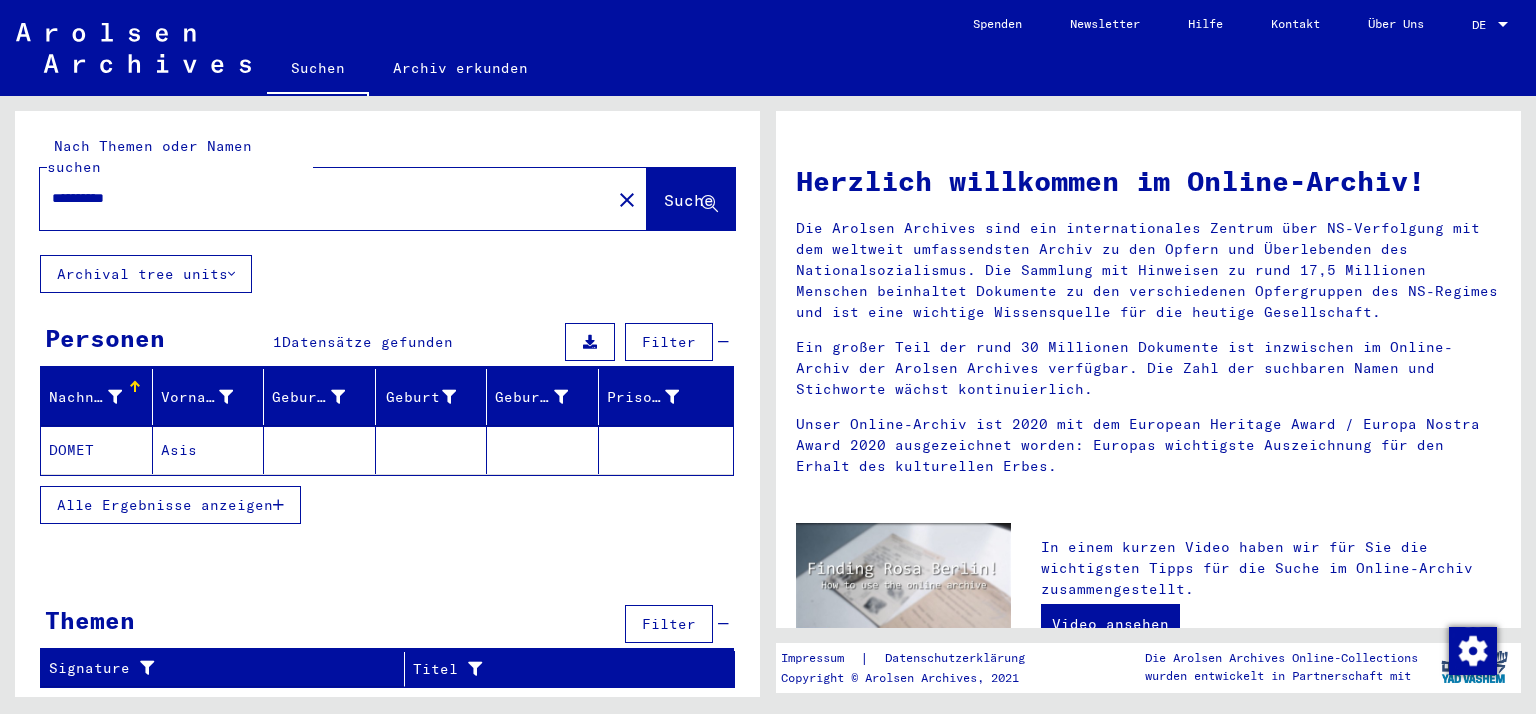 click on "Asis" 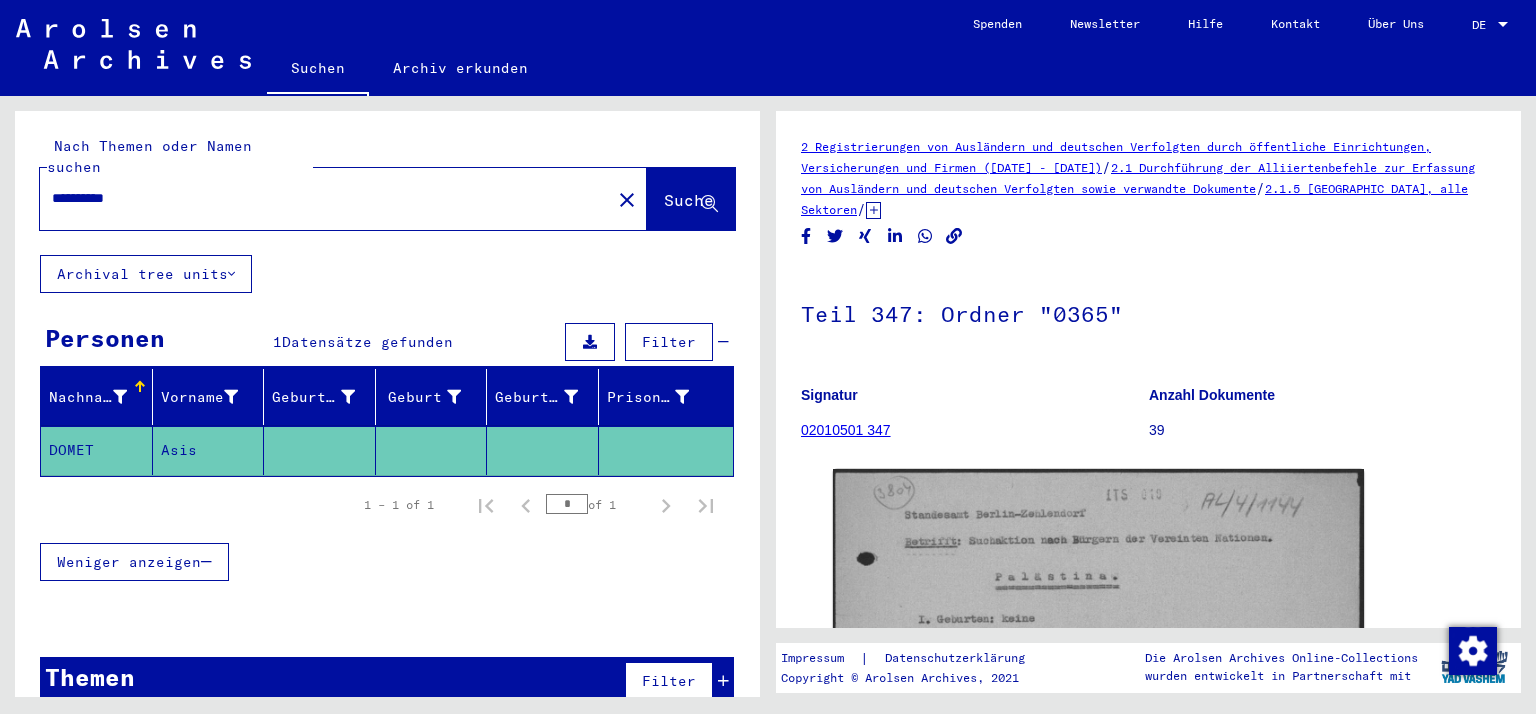 scroll, scrollTop: 0, scrollLeft: 0, axis: both 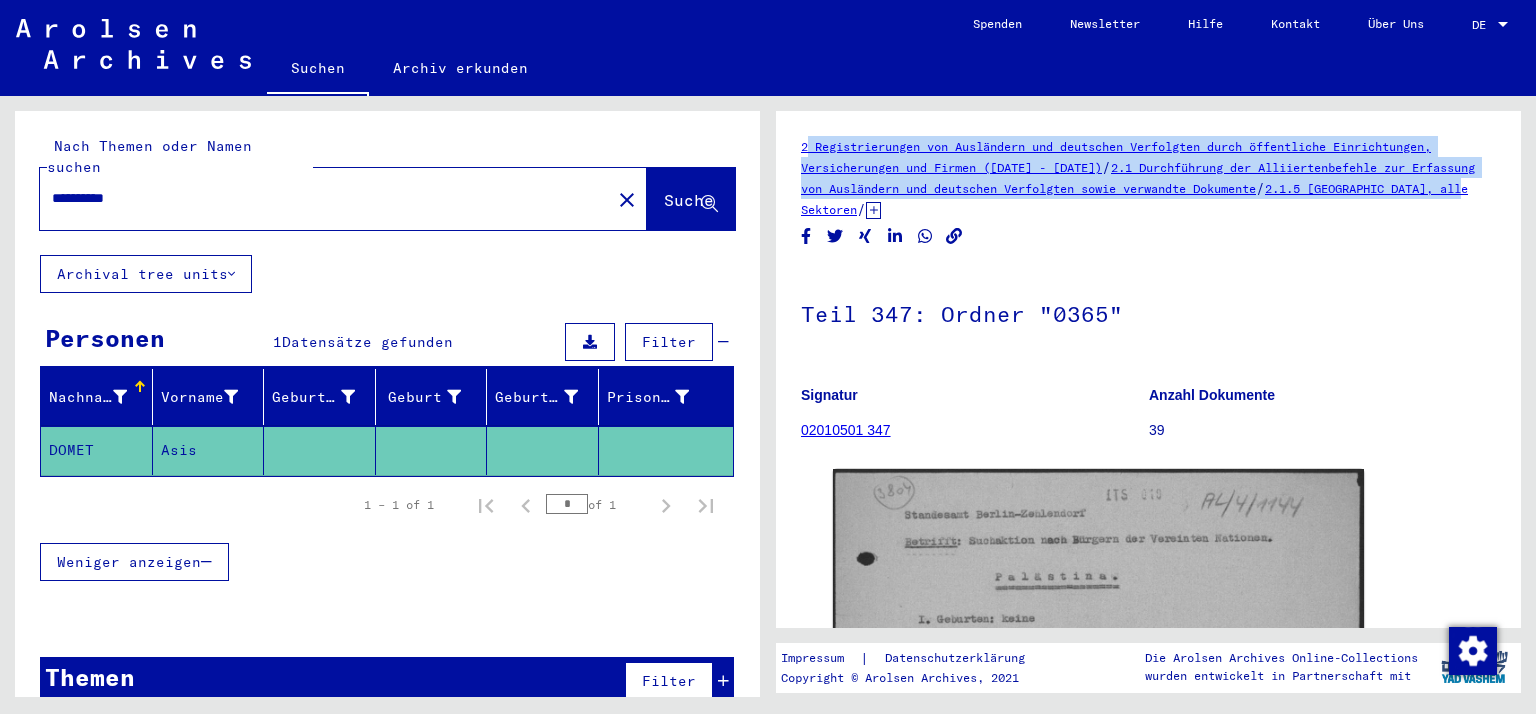 drag, startPoint x: 797, startPoint y: 135, endPoint x: 897, endPoint y: 219, distance: 130.59862 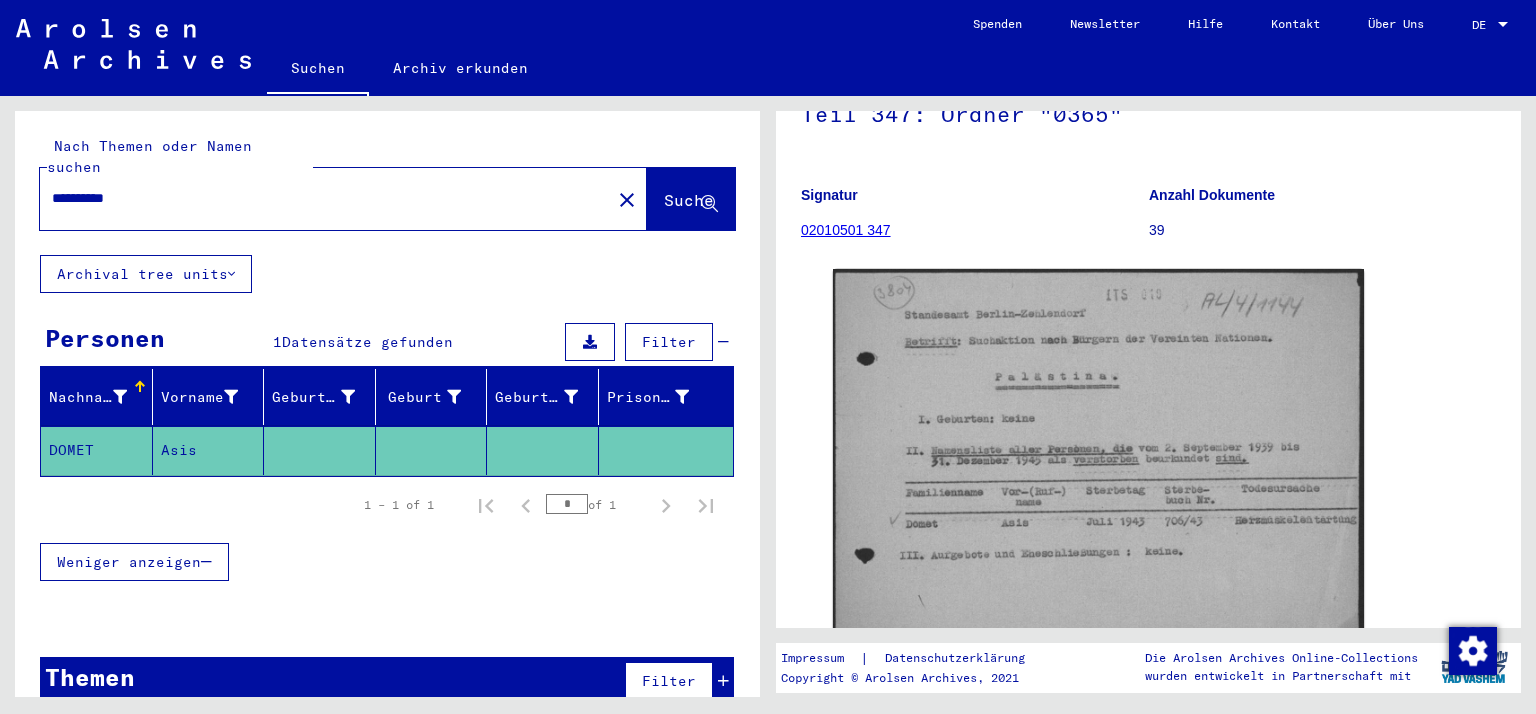 scroll, scrollTop: 300, scrollLeft: 0, axis: vertical 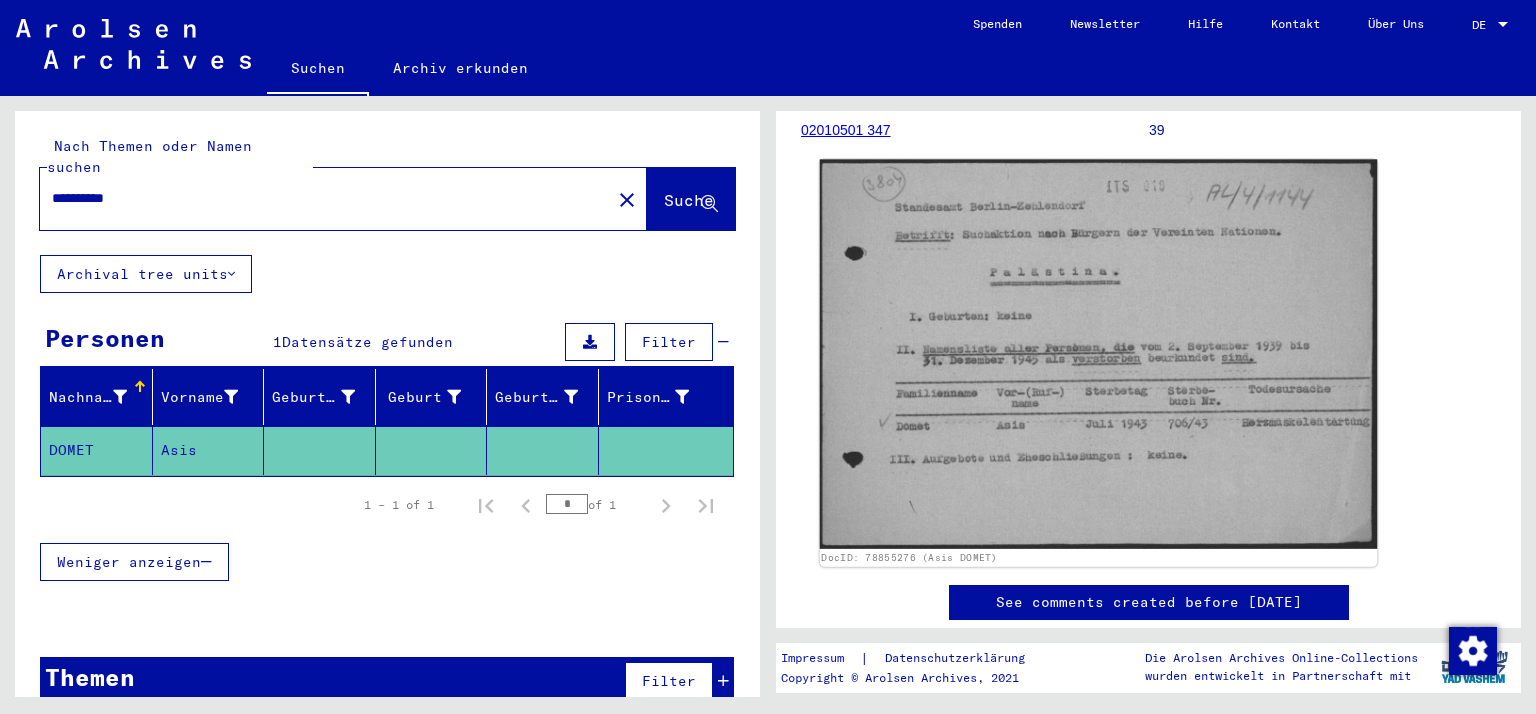 click 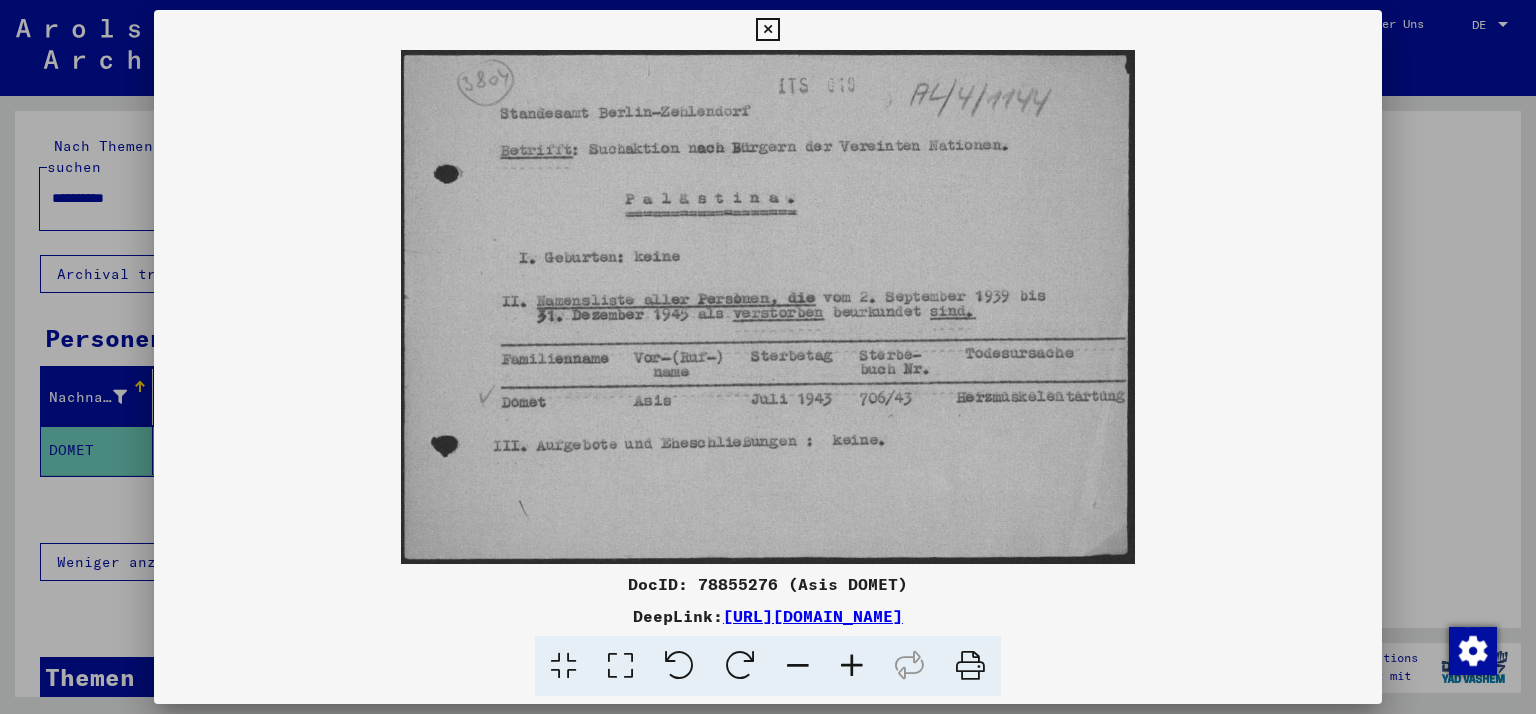 click at bounding box center [768, 357] 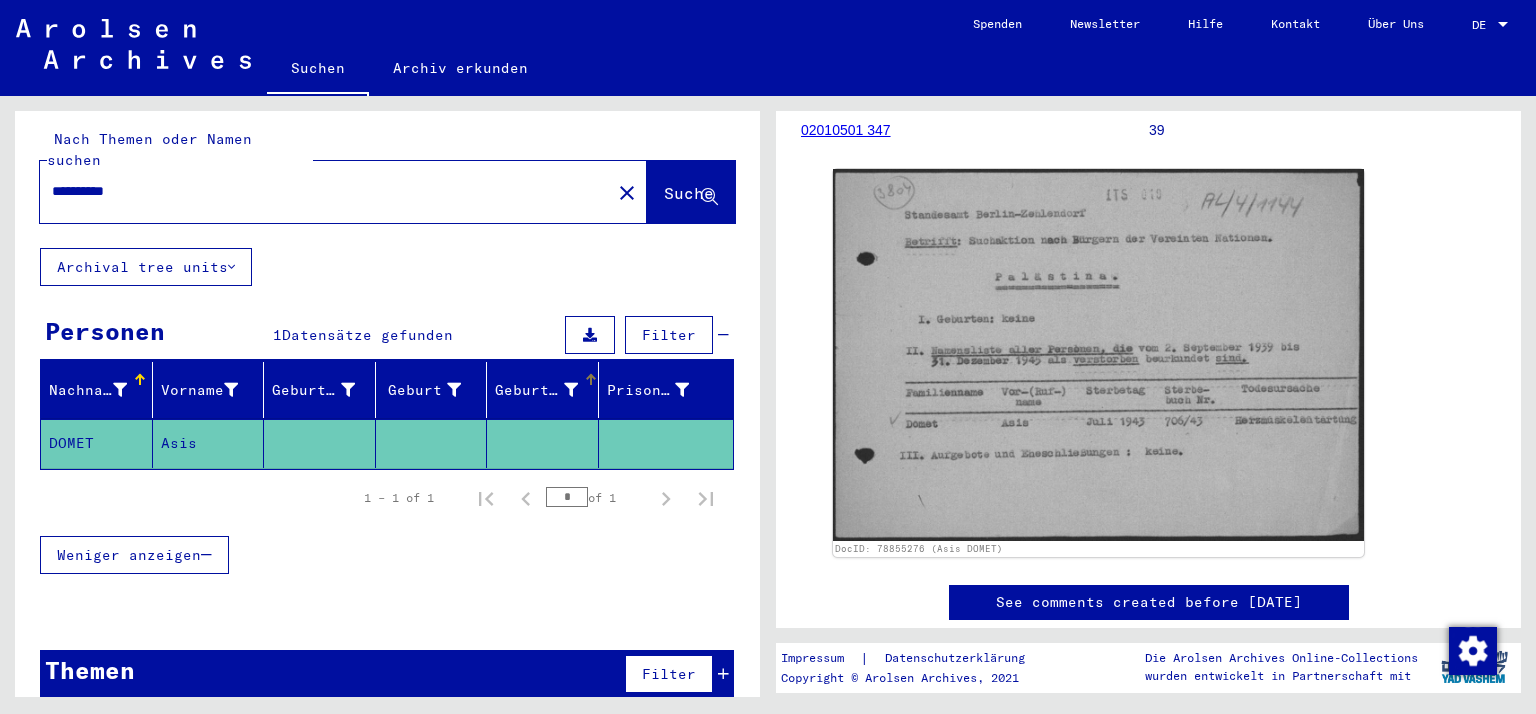 scroll, scrollTop: 0, scrollLeft: 0, axis: both 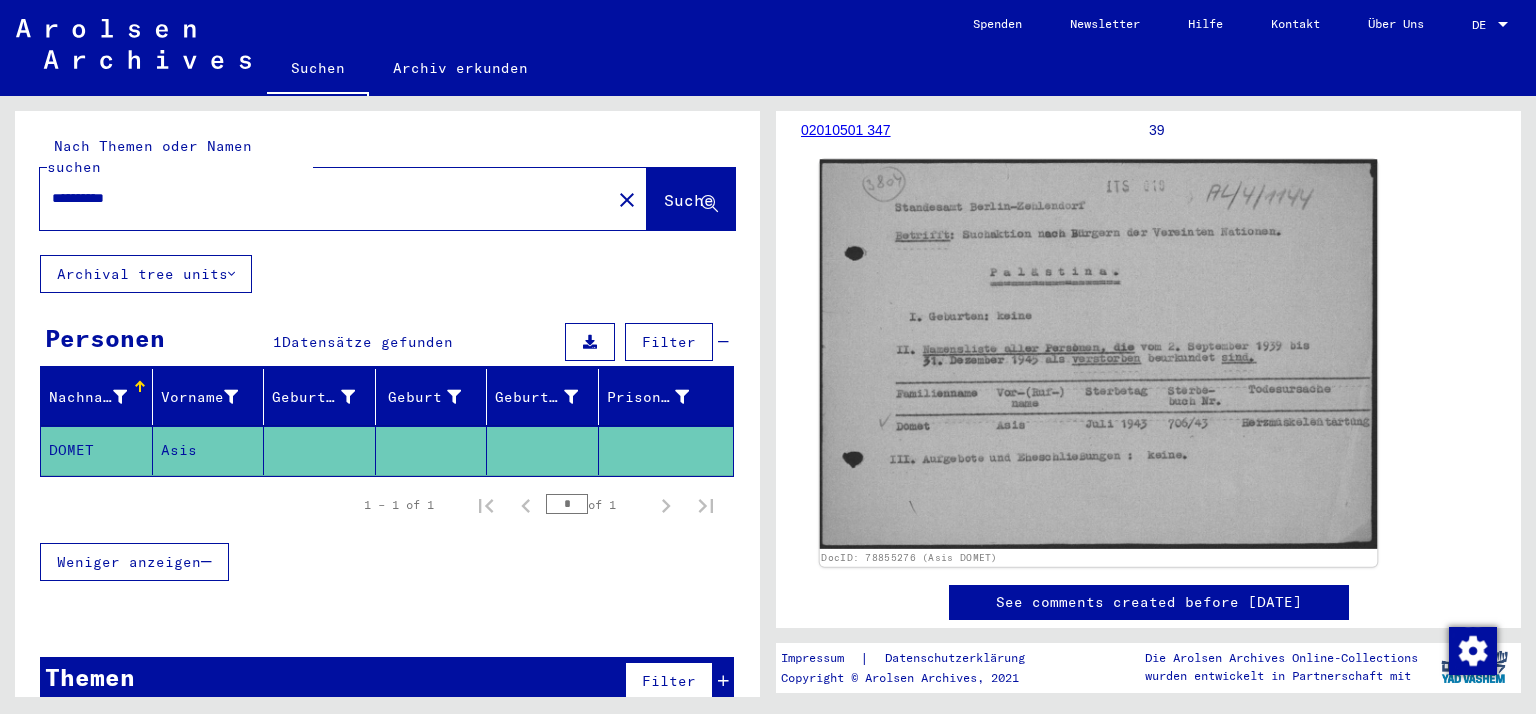 click 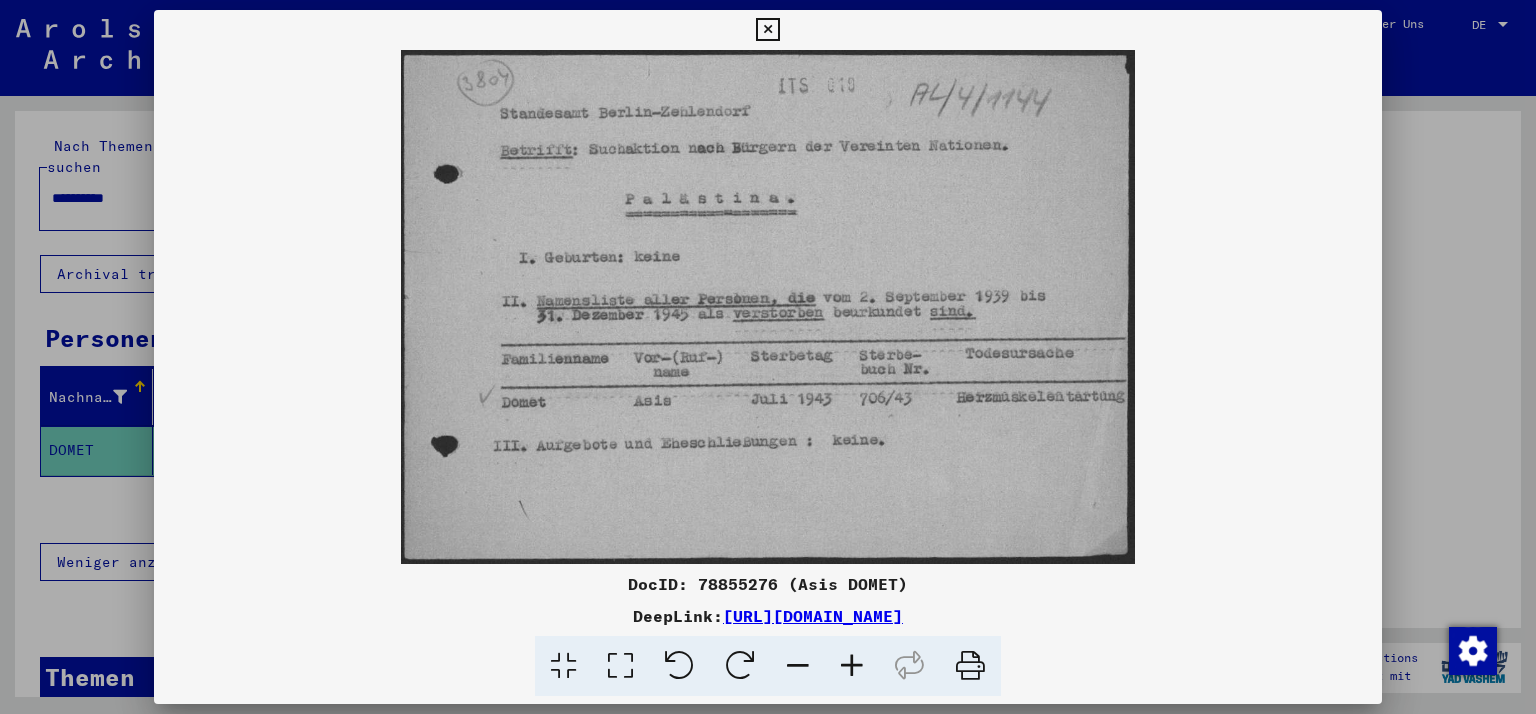 click at bounding box center (768, 357) 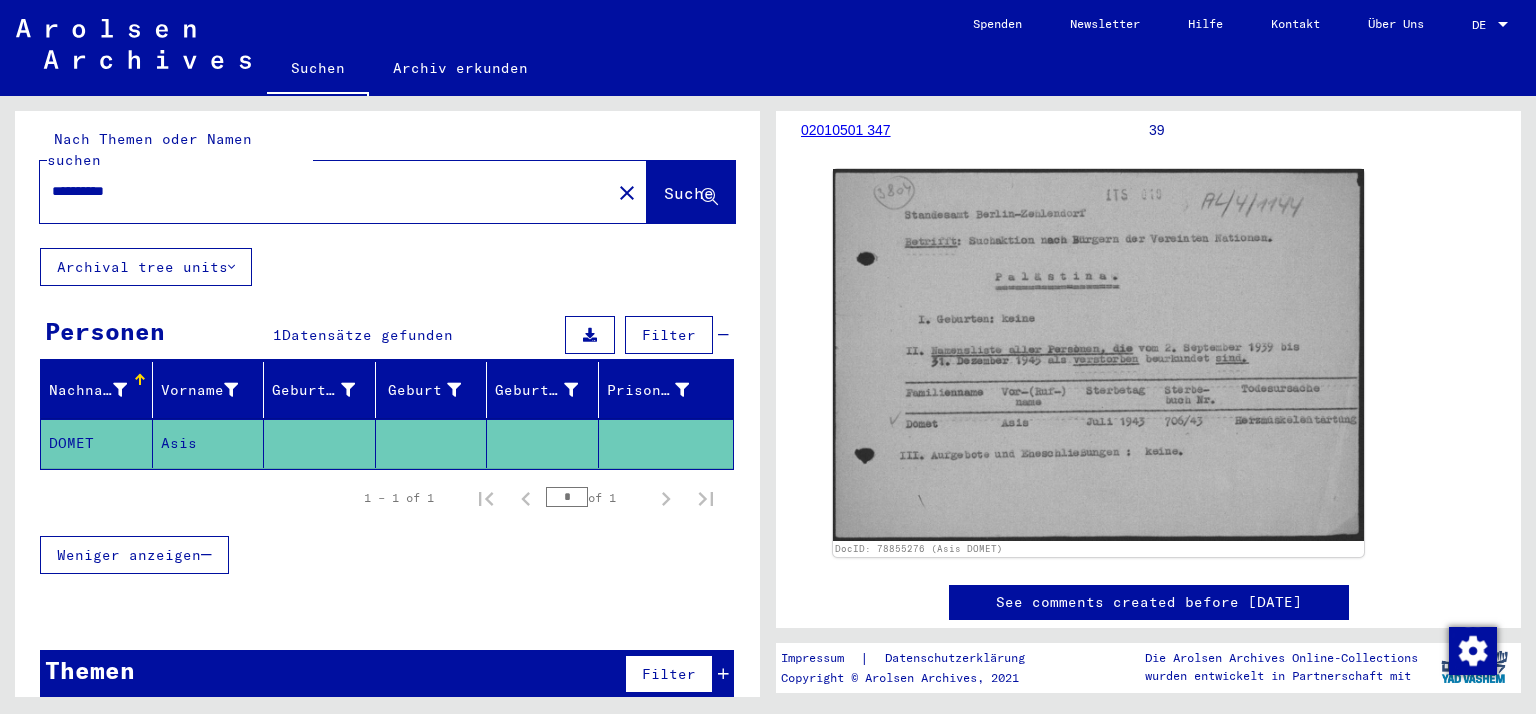 scroll, scrollTop: 0, scrollLeft: 0, axis: both 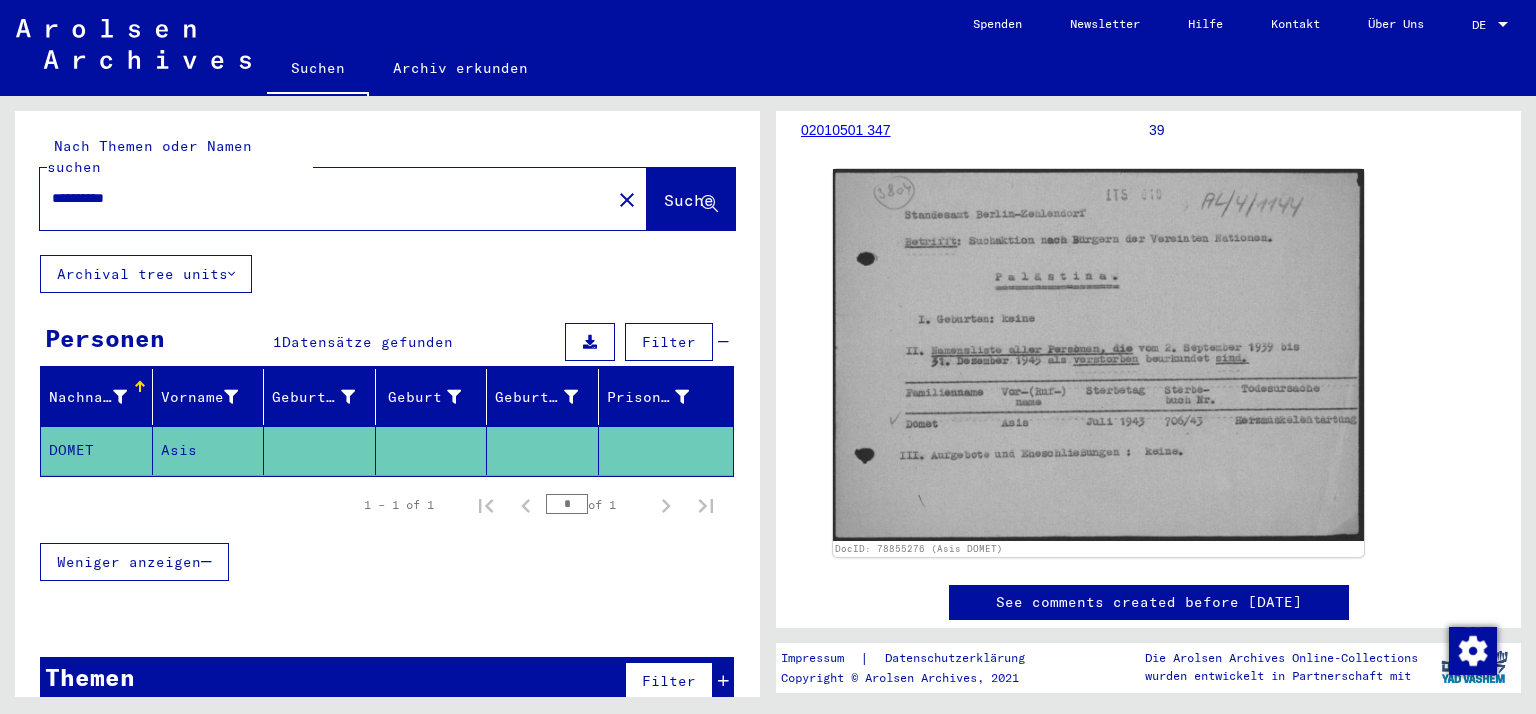 click on "**********" at bounding box center (325, 198) 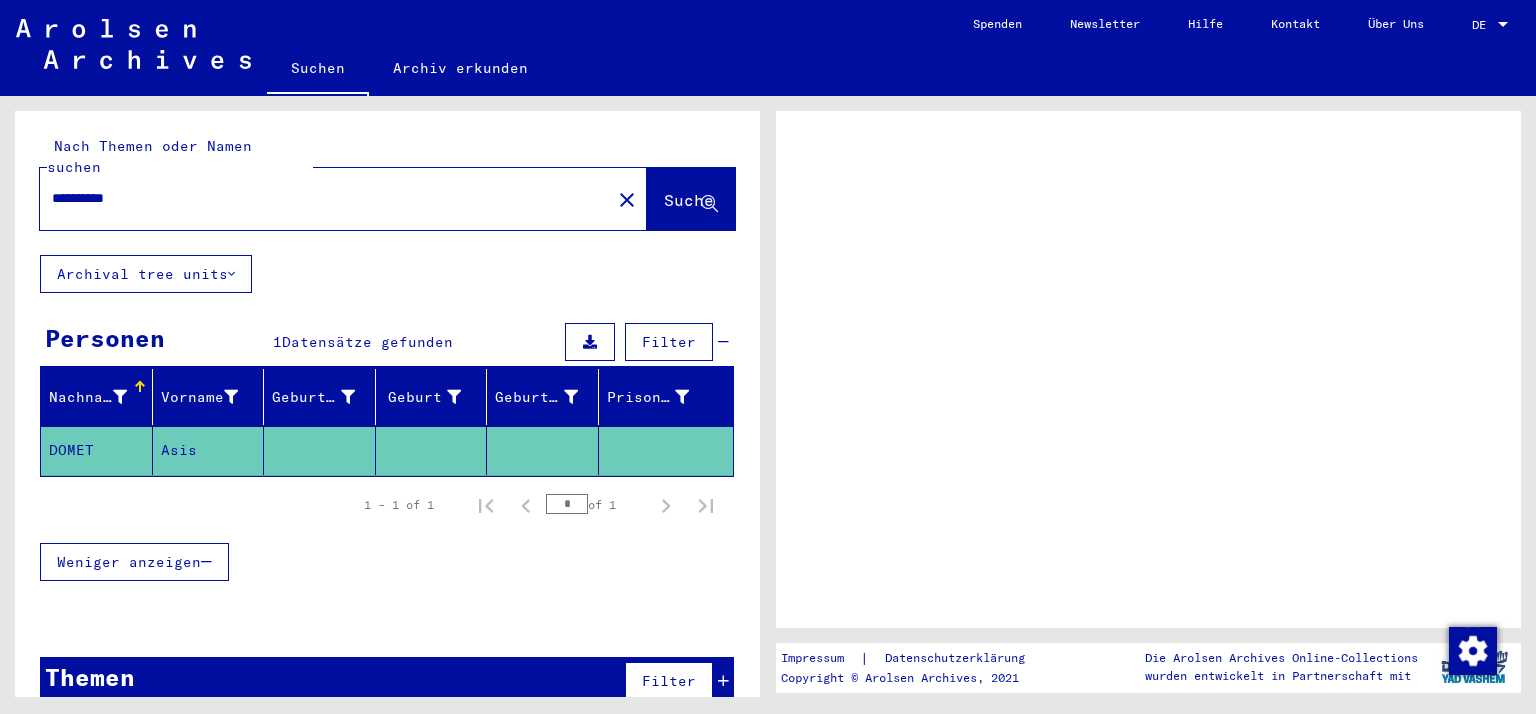 scroll, scrollTop: 0, scrollLeft: 0, axis: both 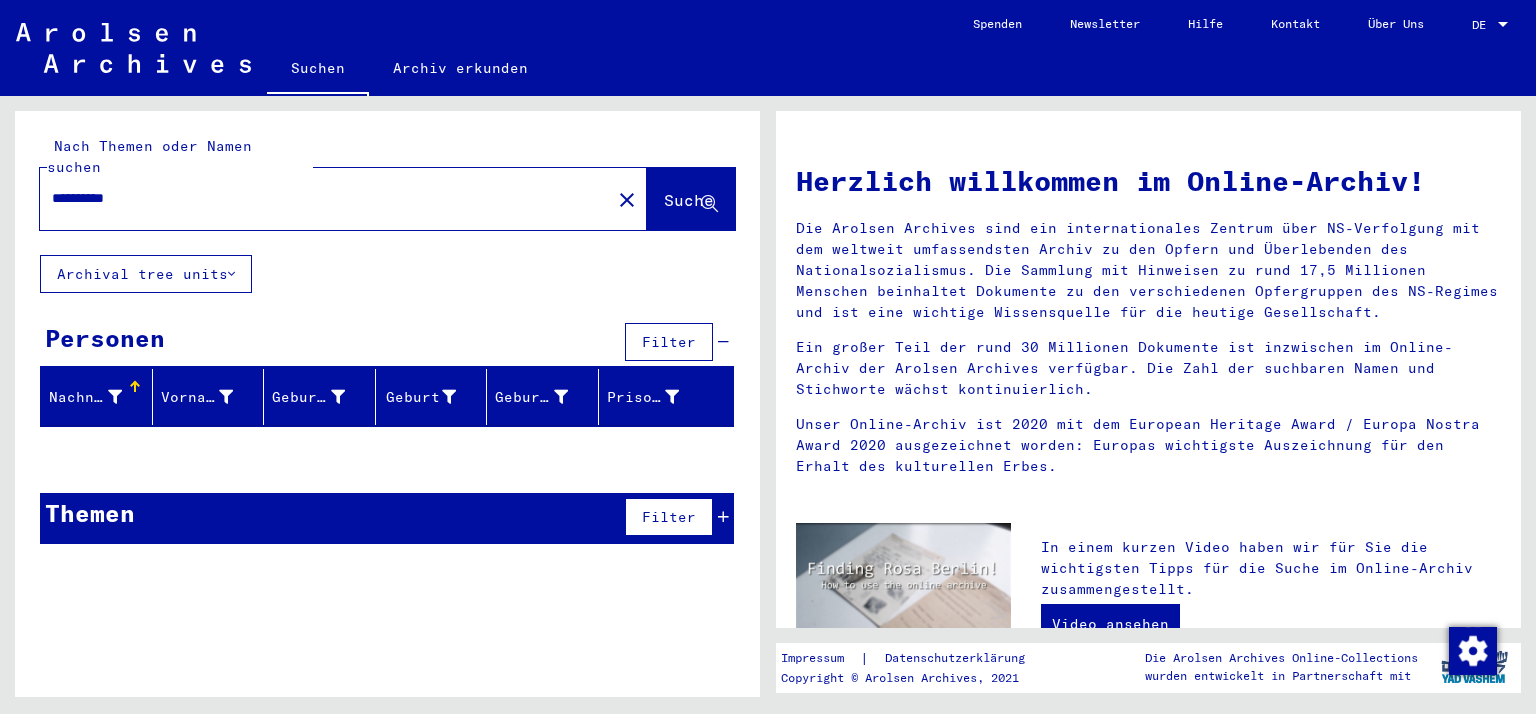 click on "**********" at bounding box center [319, 198] 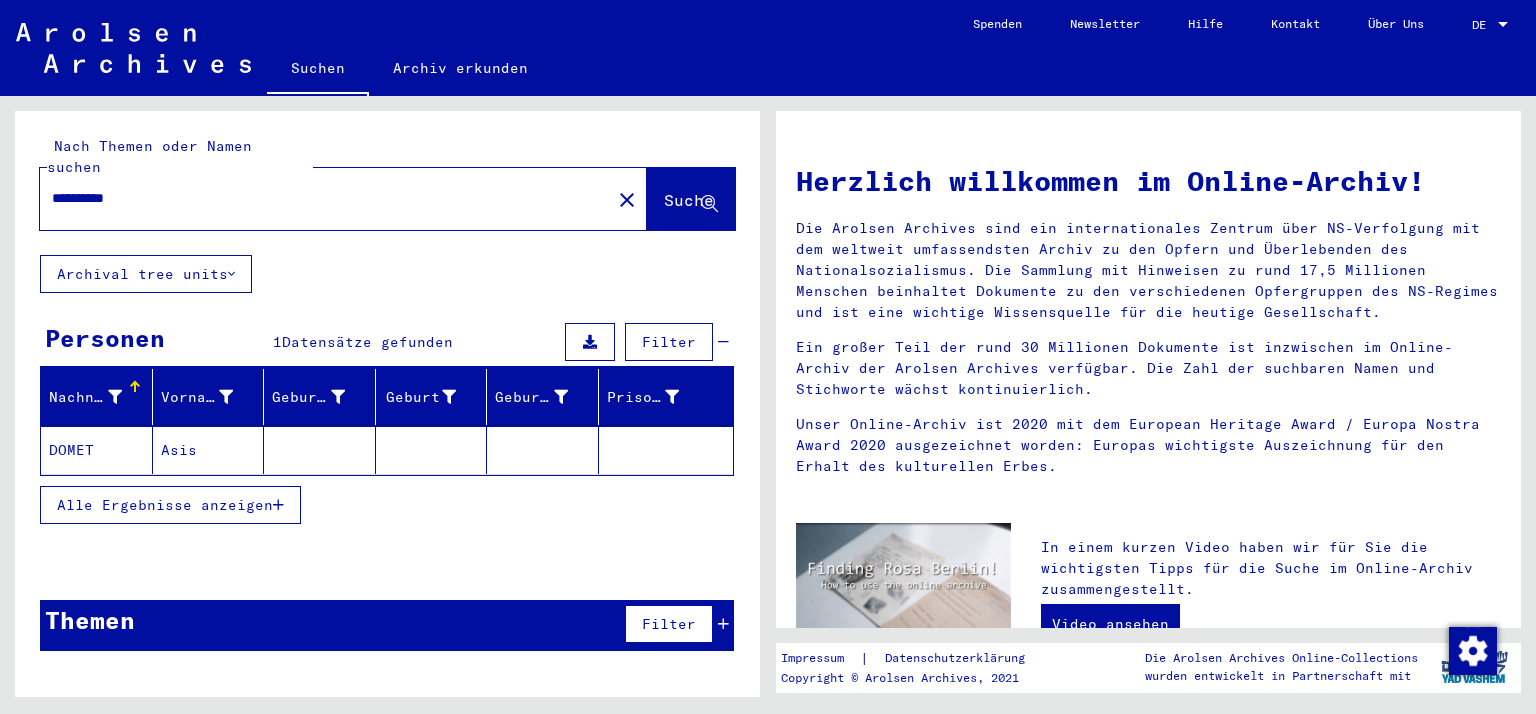 click on "Alle Ergebnisse anzeigen" at bounding box center [165, 505] 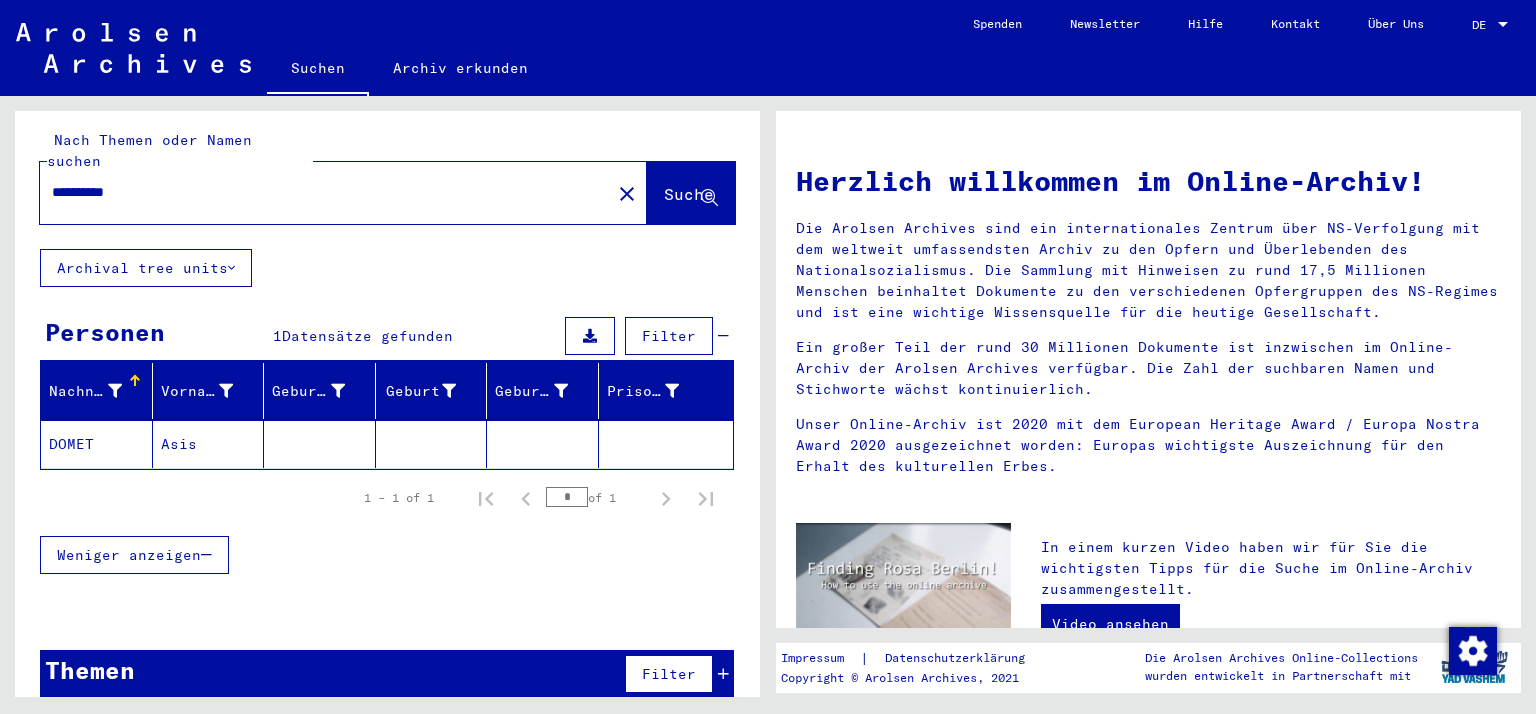 scroll, scrollTop: 0, scrollLeft: 0, axis: both 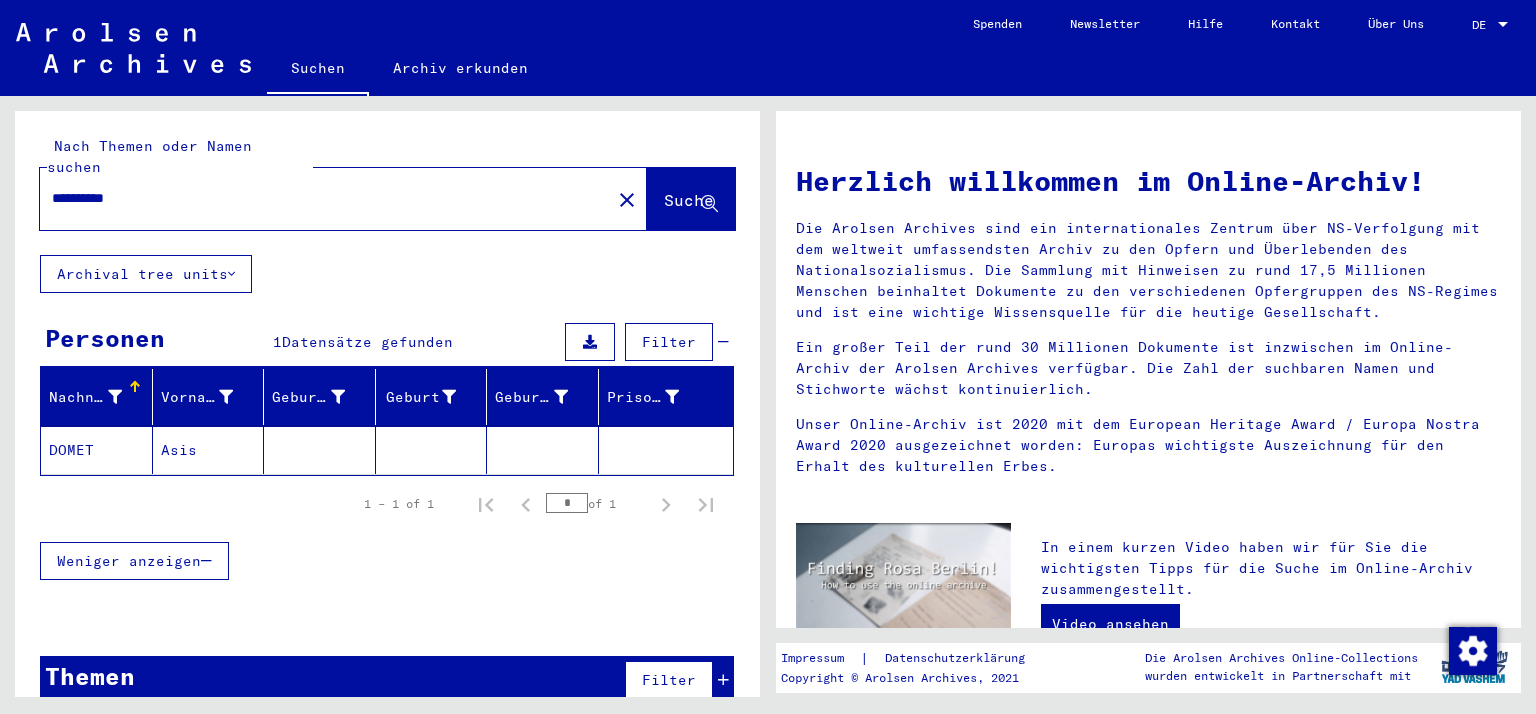 click on "Asis" 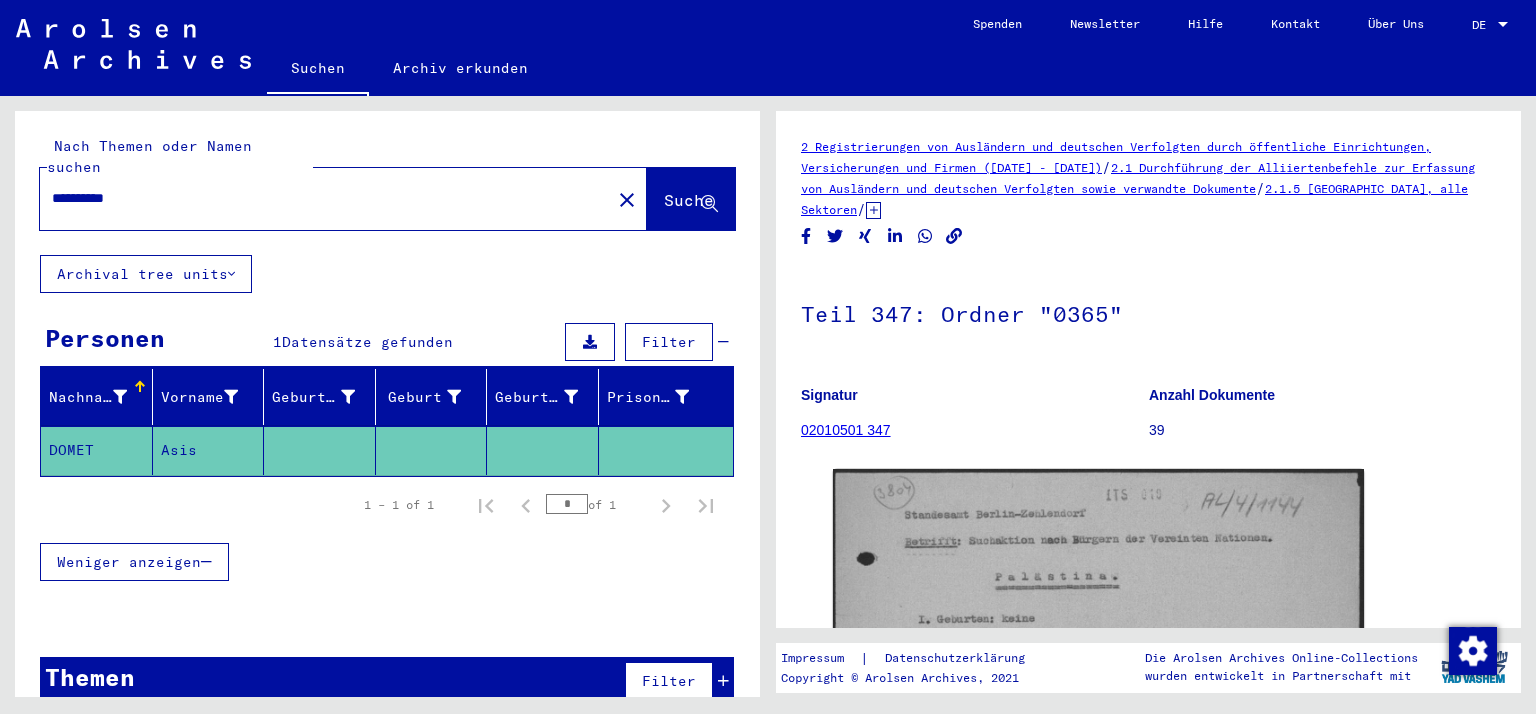 scroll, scrollTop: 300, scrollLeft: 0, axis: vertical 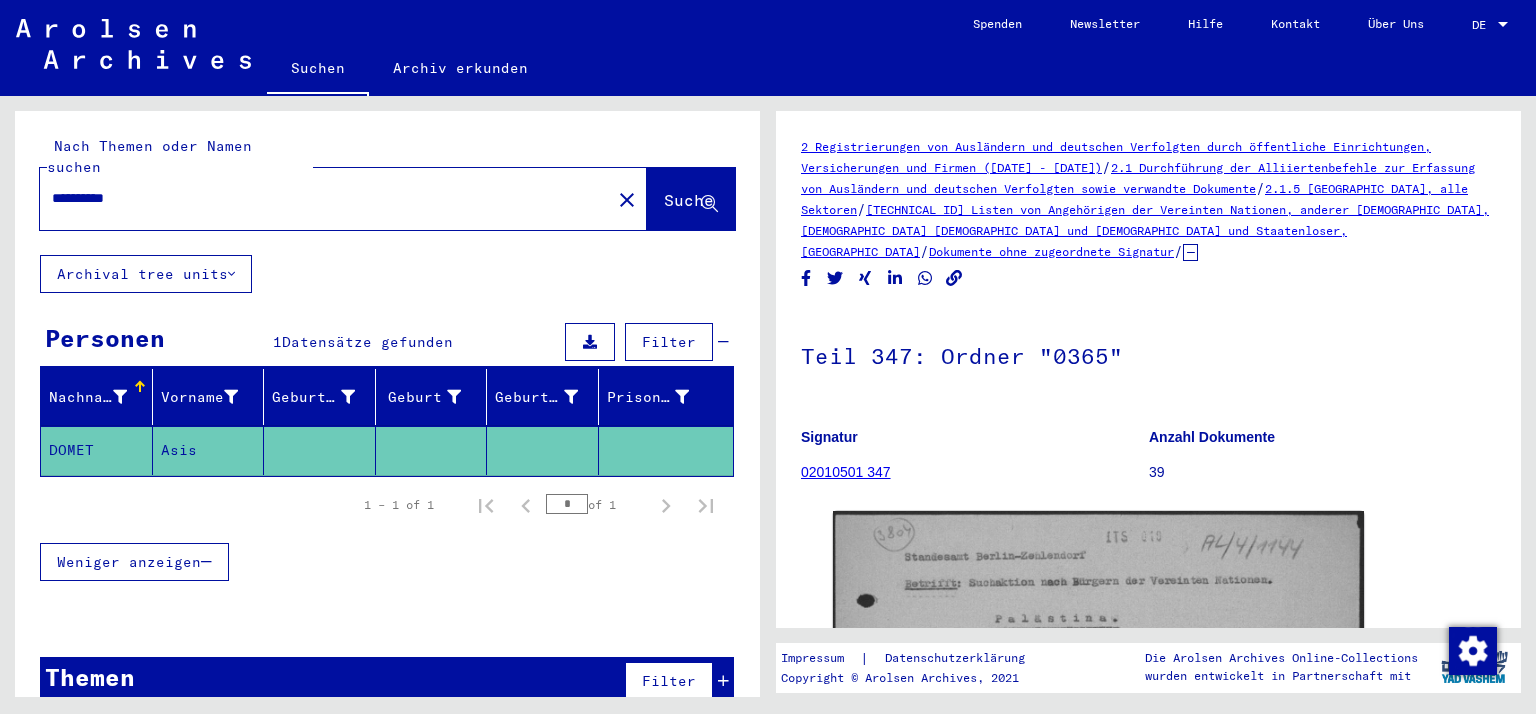 click on "[TECHNICAL_ID] Listen von Angehörigen der Vereinten Nationen, anderer [DEMOGRAPHIC_DATA],      [DEMOGRAPHIC_DATA] [DEMOGRAPHIC_DATA] und [DEMOGRAPHIC_DATA] und Staatenloser, [GEOGRAPHIC_DATA]" 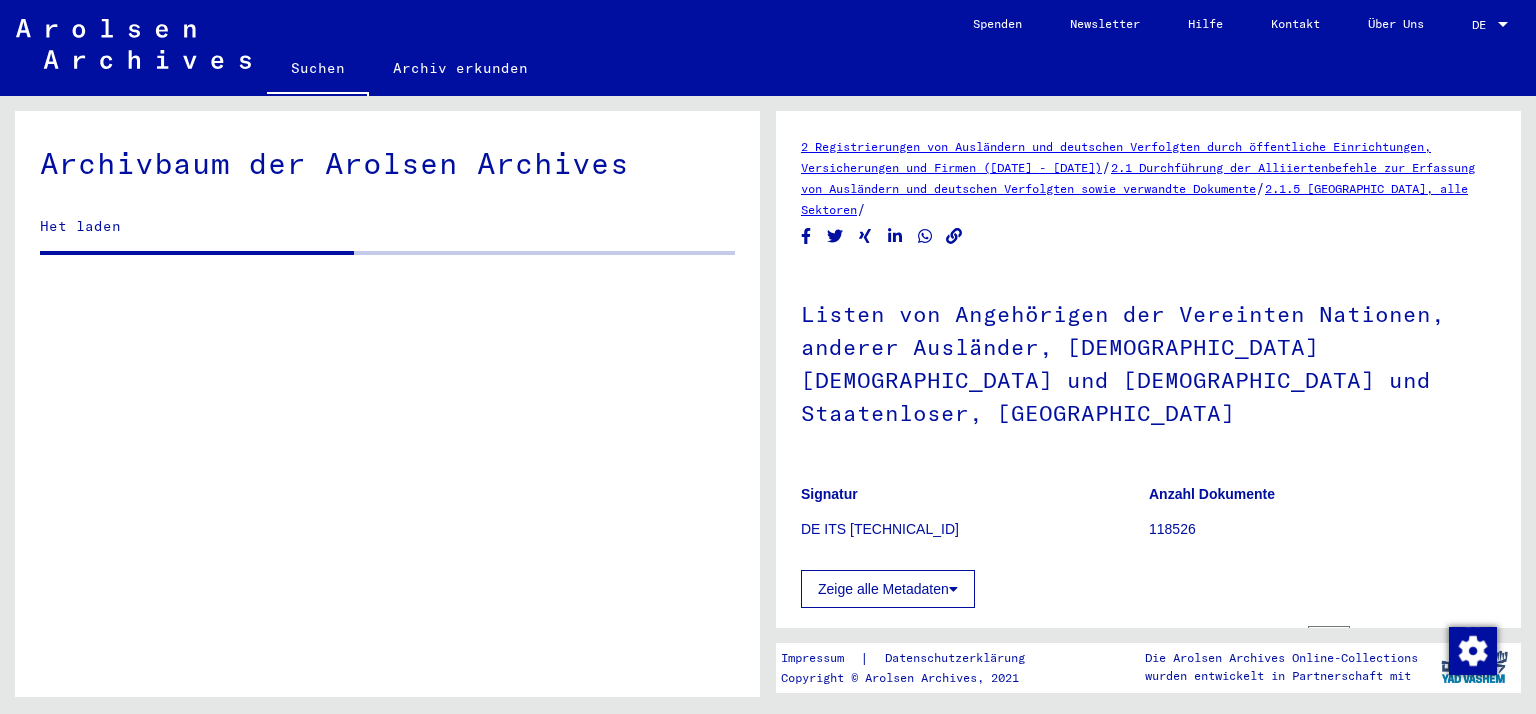 scroll, scrollTop: 481, scrollLeft: 0, axis: vertical 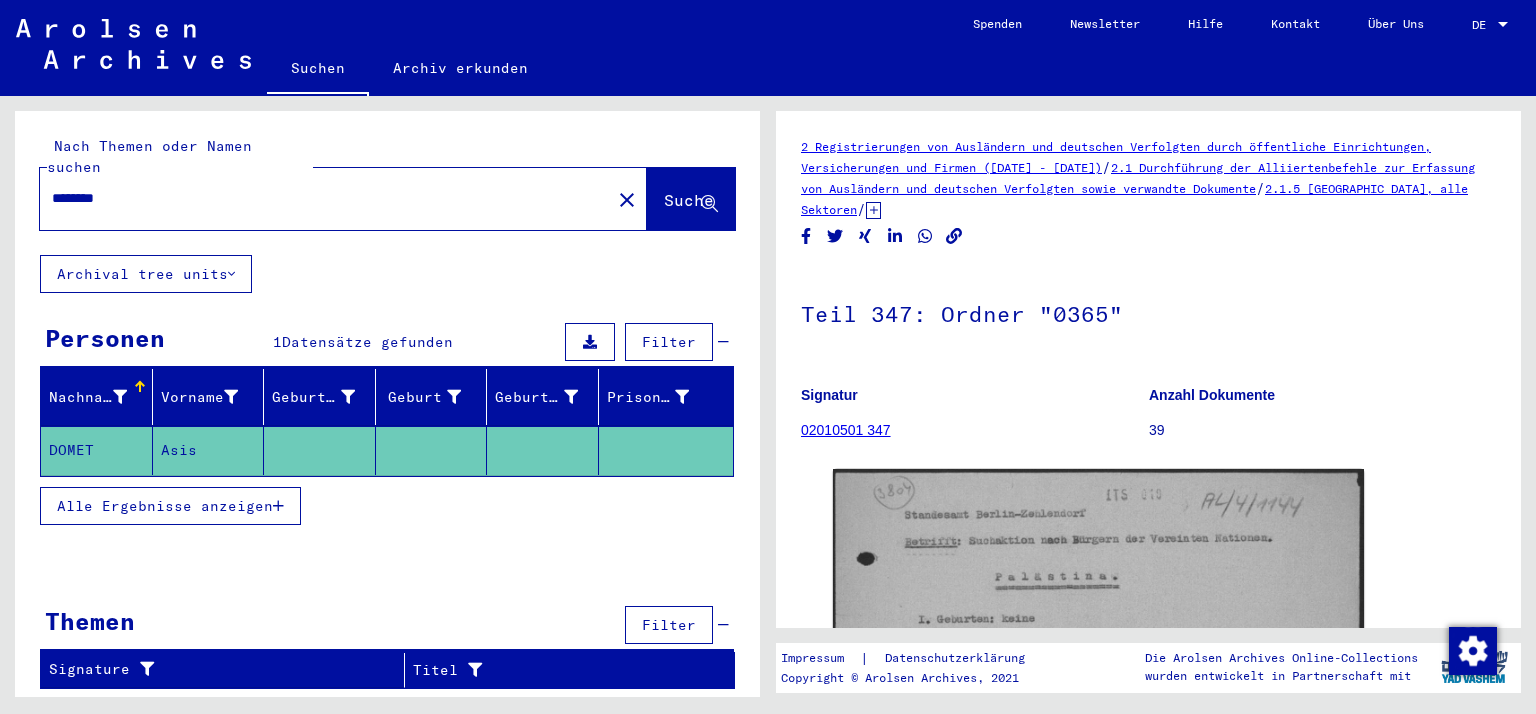 click on "2.1 Durchführung der Alliiertenbefehle zur Erfassung von Ausländern und deutschen Verfolgten sowie verwandte Dokumente" 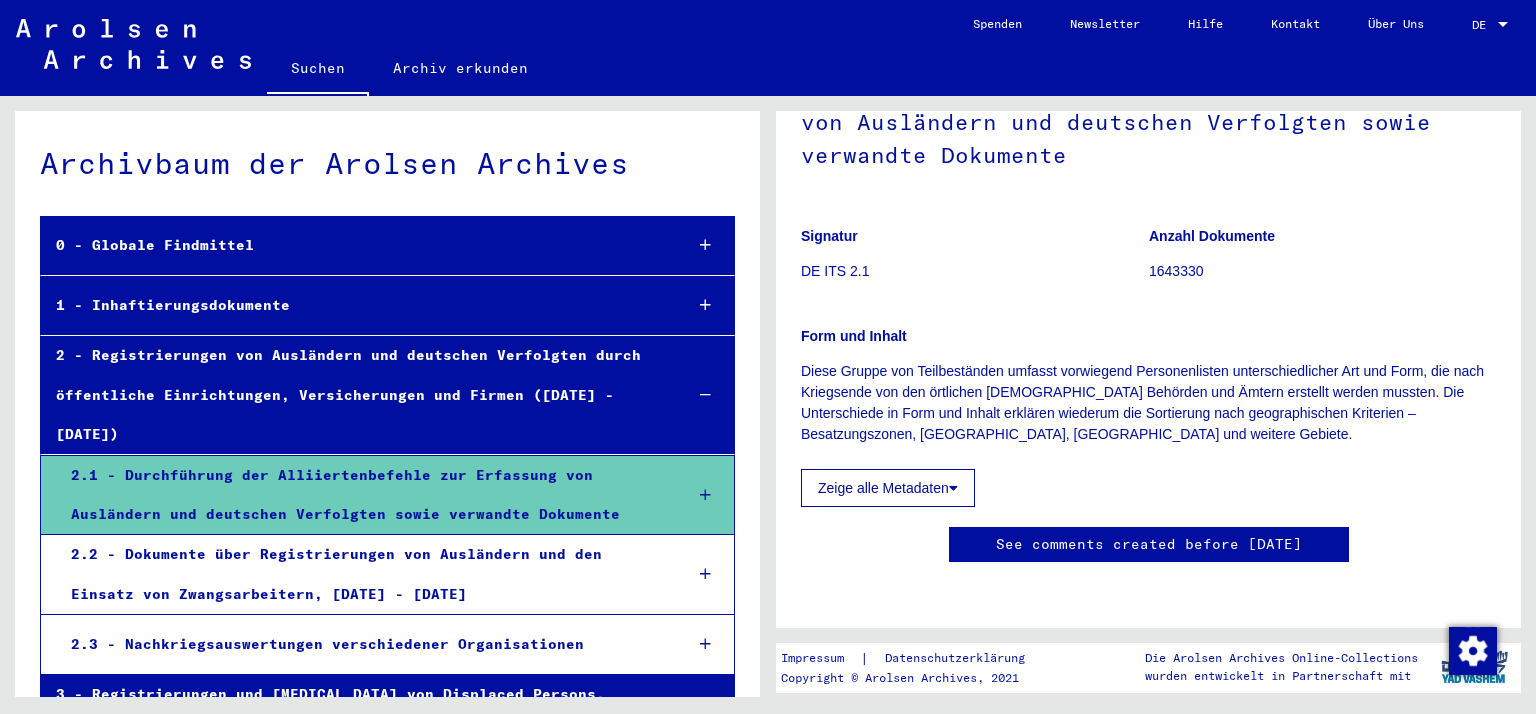 scroll, scrollTop: 16, scrollLeft: 0, axis: vertical 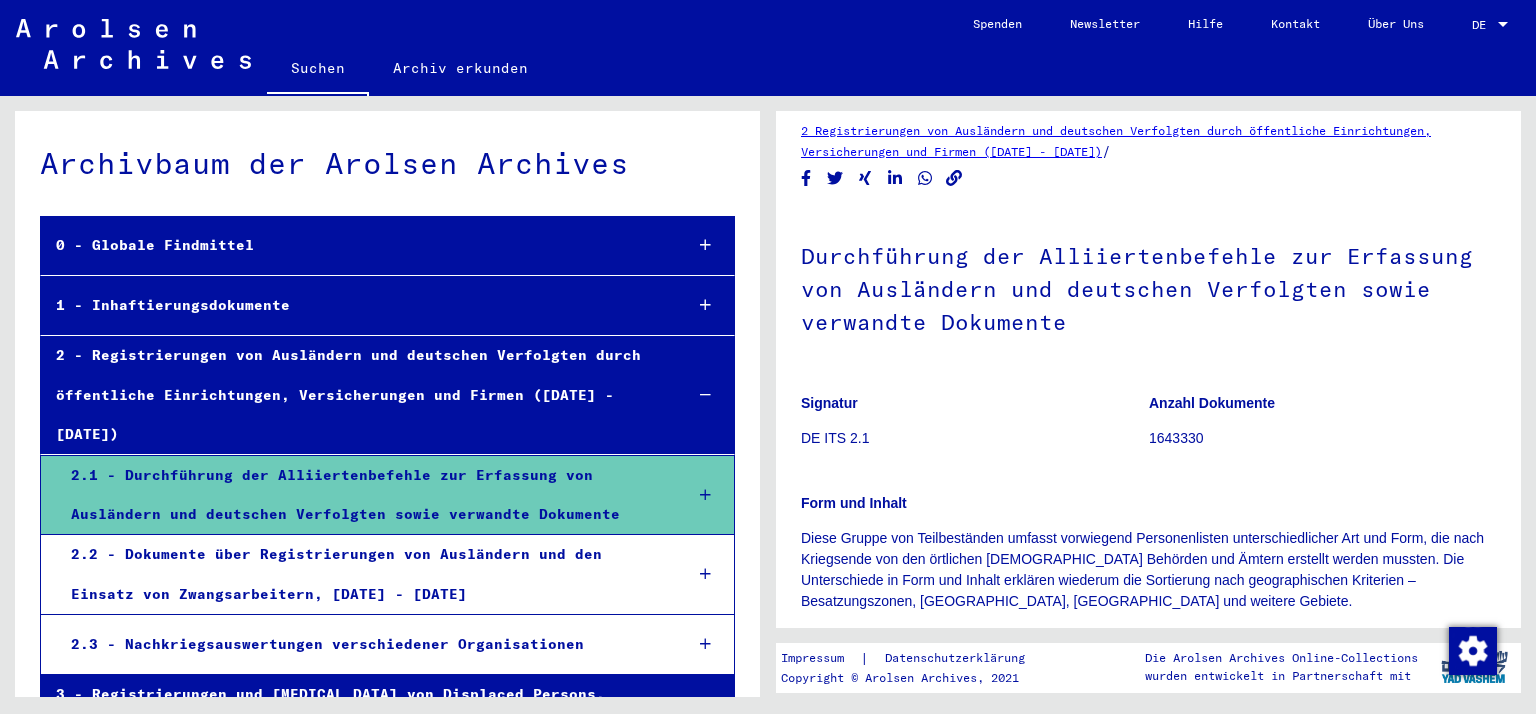 click on "Durchführung der Alliiertenbefehle zur Erfassung von Ausländern und deutschen Verfolgten sowie verwandte Dokumente" 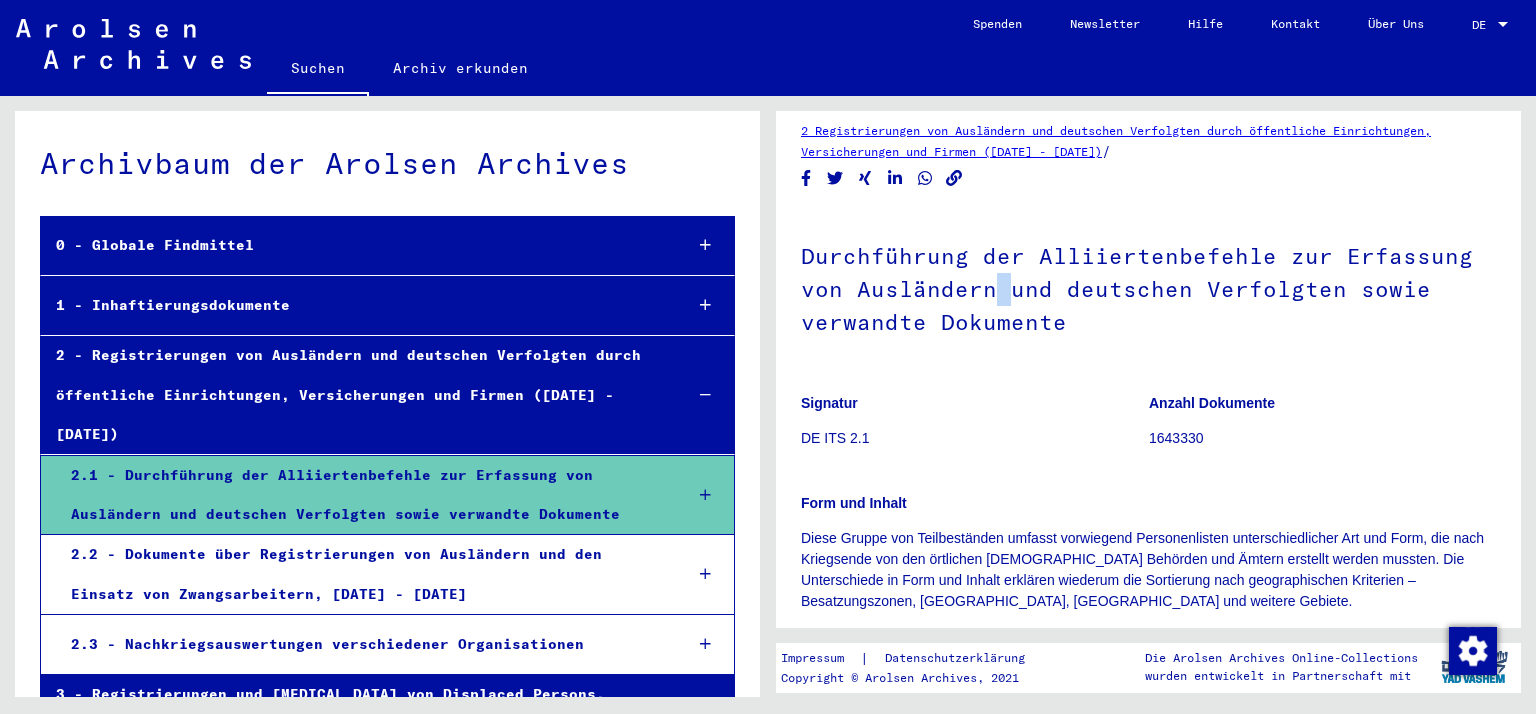 click on "Durchführung der Alliiertenbefehle zur Erfassung von Ausländern und deutschen Verfolgten sowie verwandte Dokumente" 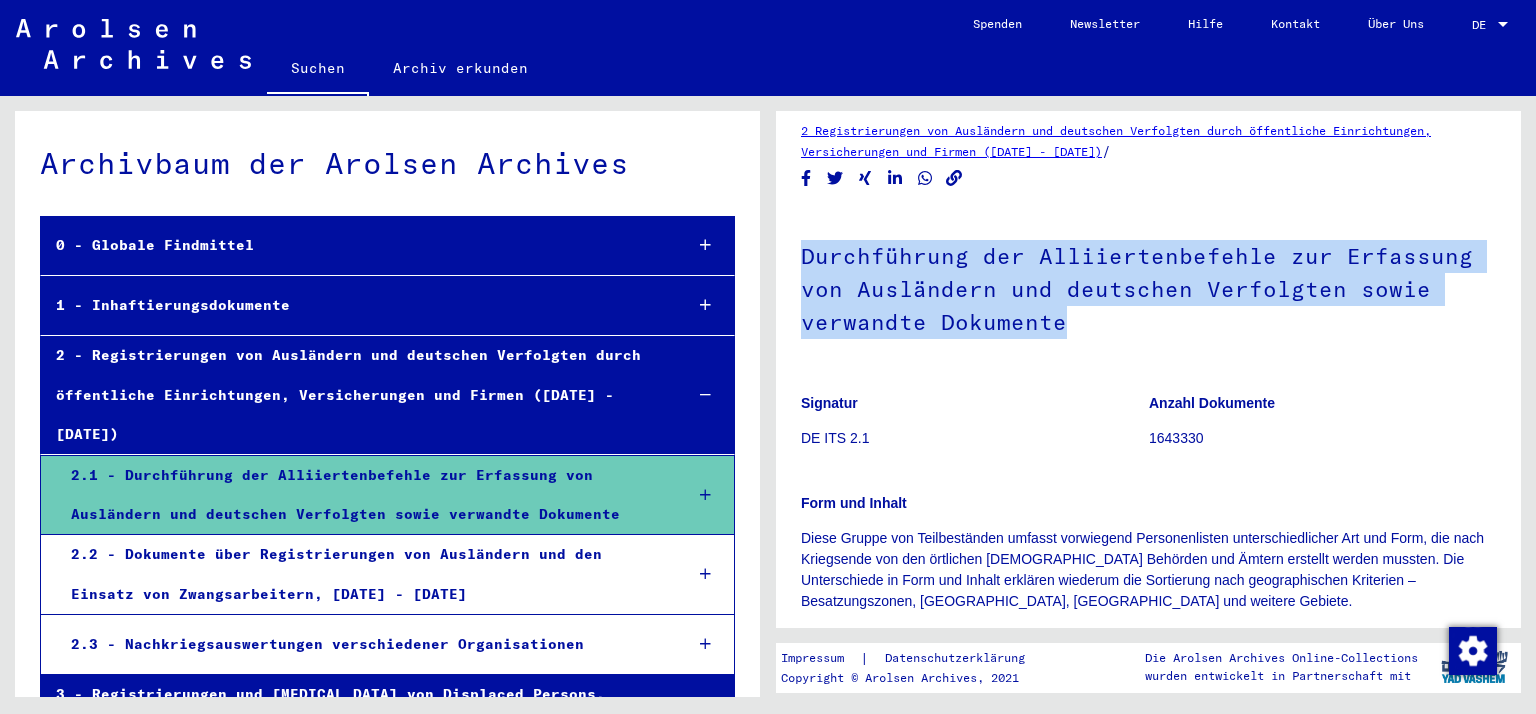 click on "Durchführung der Alliiertenbefehle zur Erfassung von Ausländern und deutschen Verfolgten sowie verwandte Dokumente" 